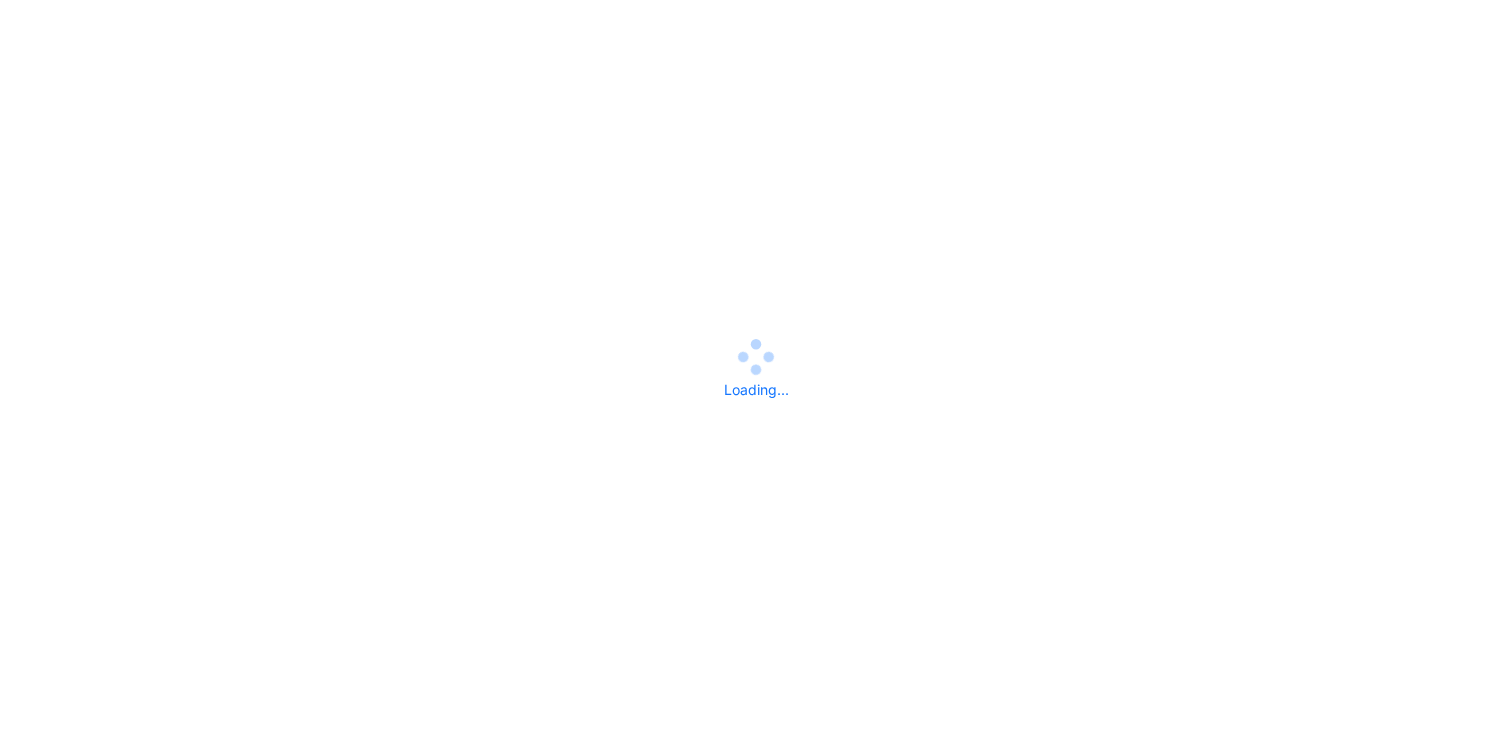 scroll, scrollTop: 0, scrollLeft: 0, axis: both 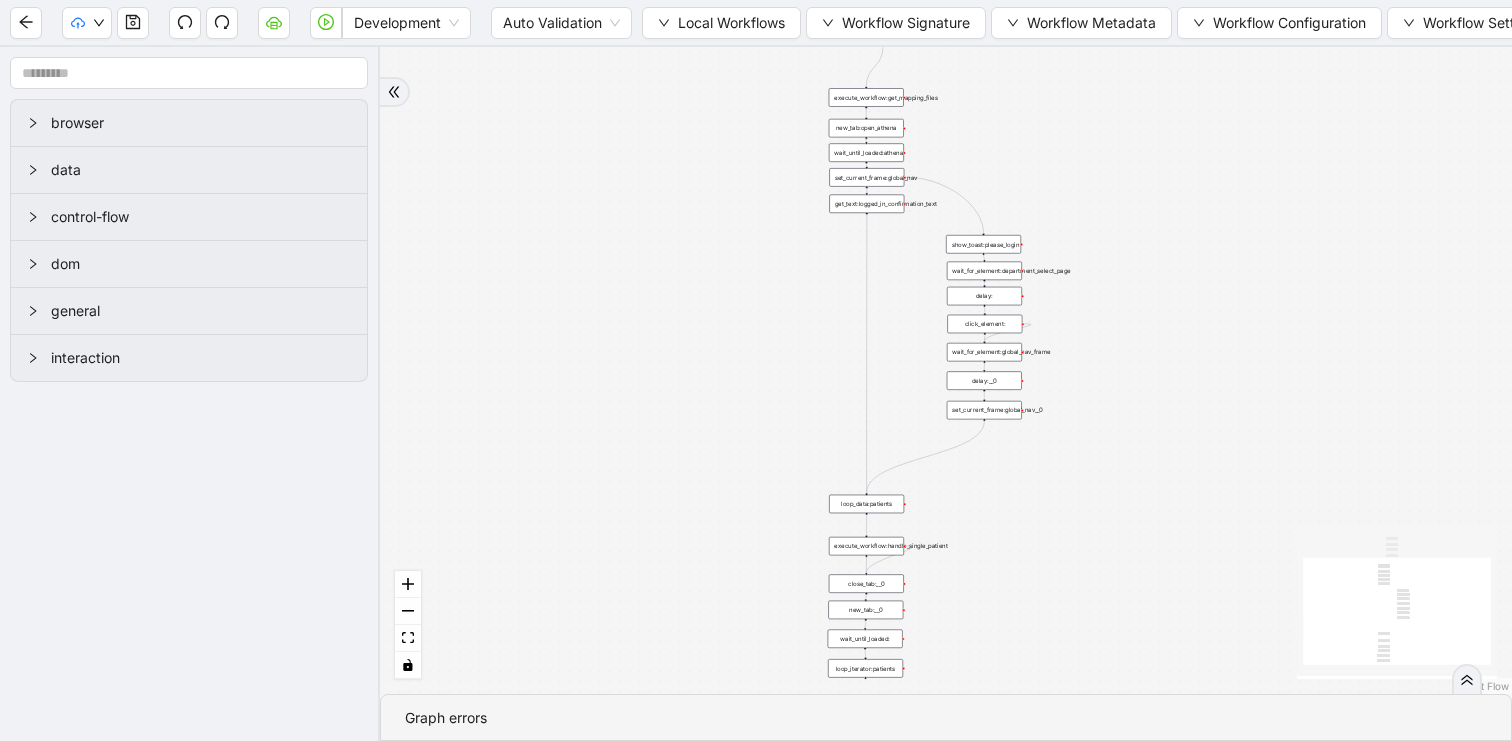 drag, startPoint x: 932, startPoint y: 151, endPoint x: 683, endPoint y: 325, distance: 303.7713 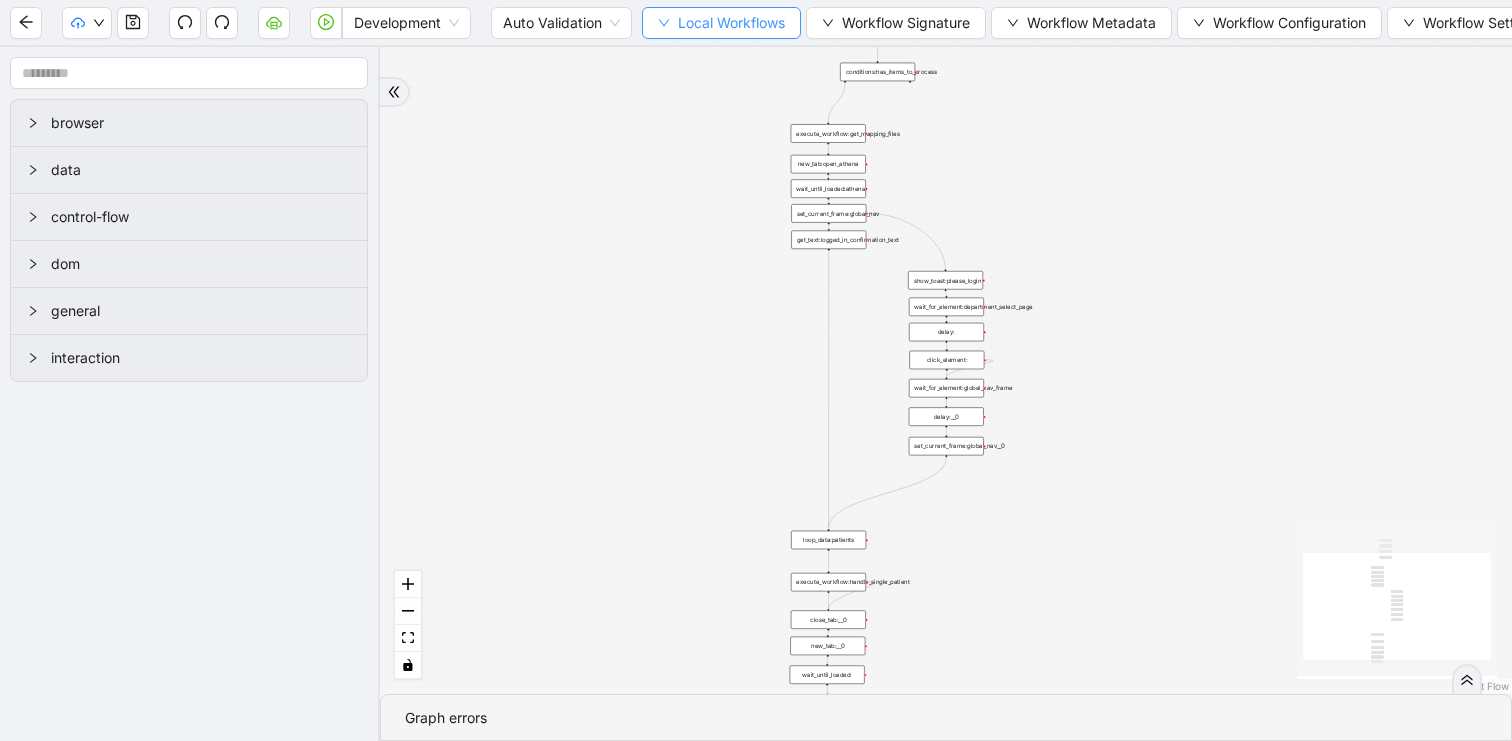 click on "Local Workflows" at bounding box center (731, 23) 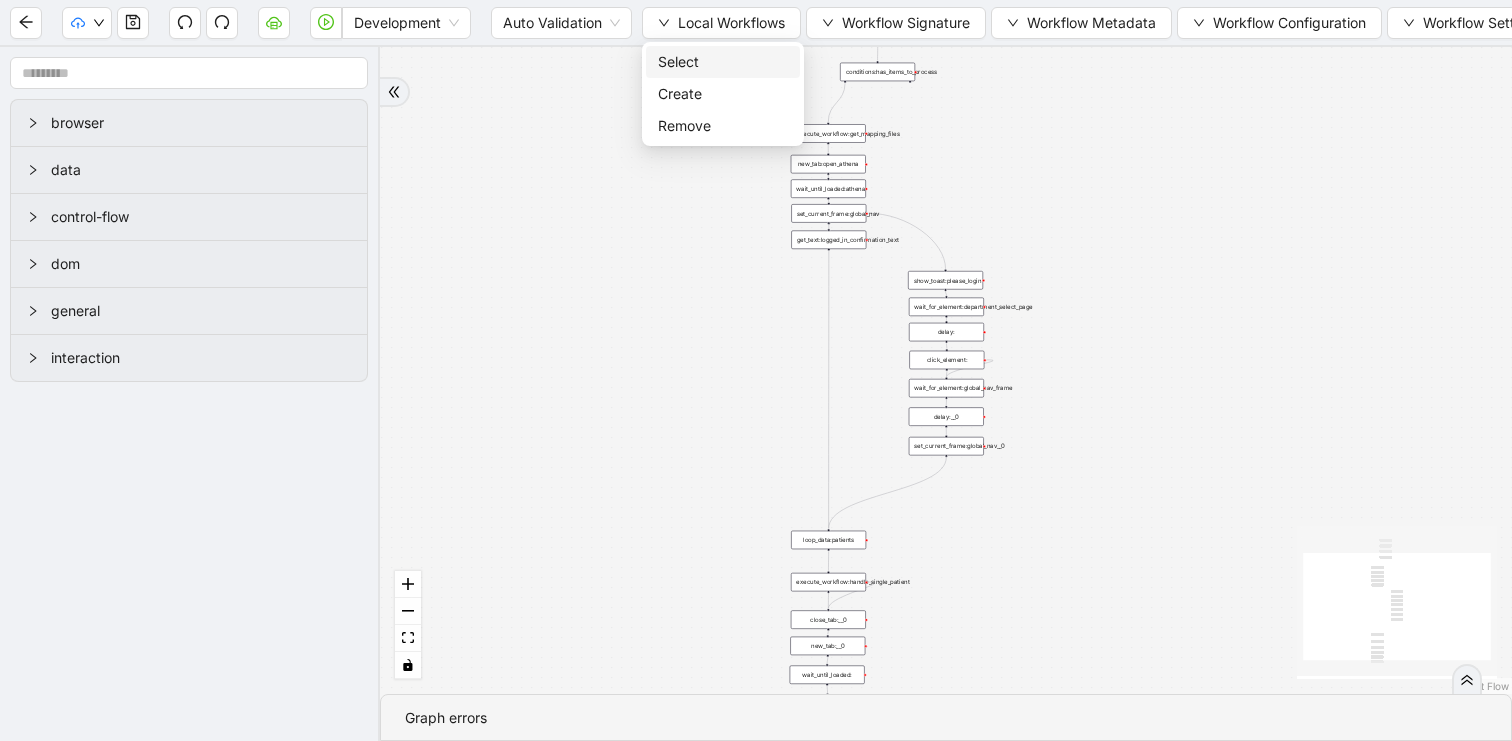 click on "Select" at bounding box center (723, 62) 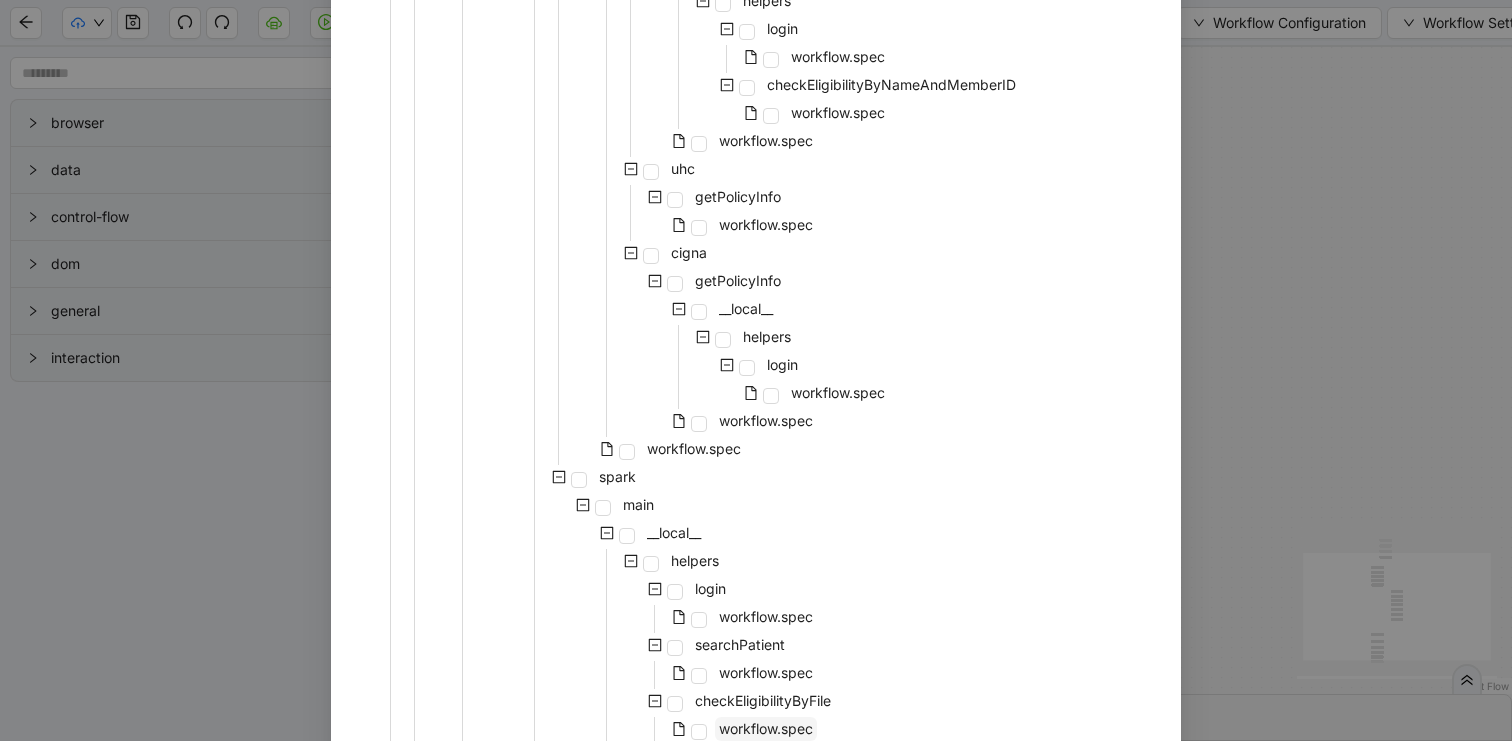 scroll, scrollTop: 1108, scrollLeft: 0, axis: vertical 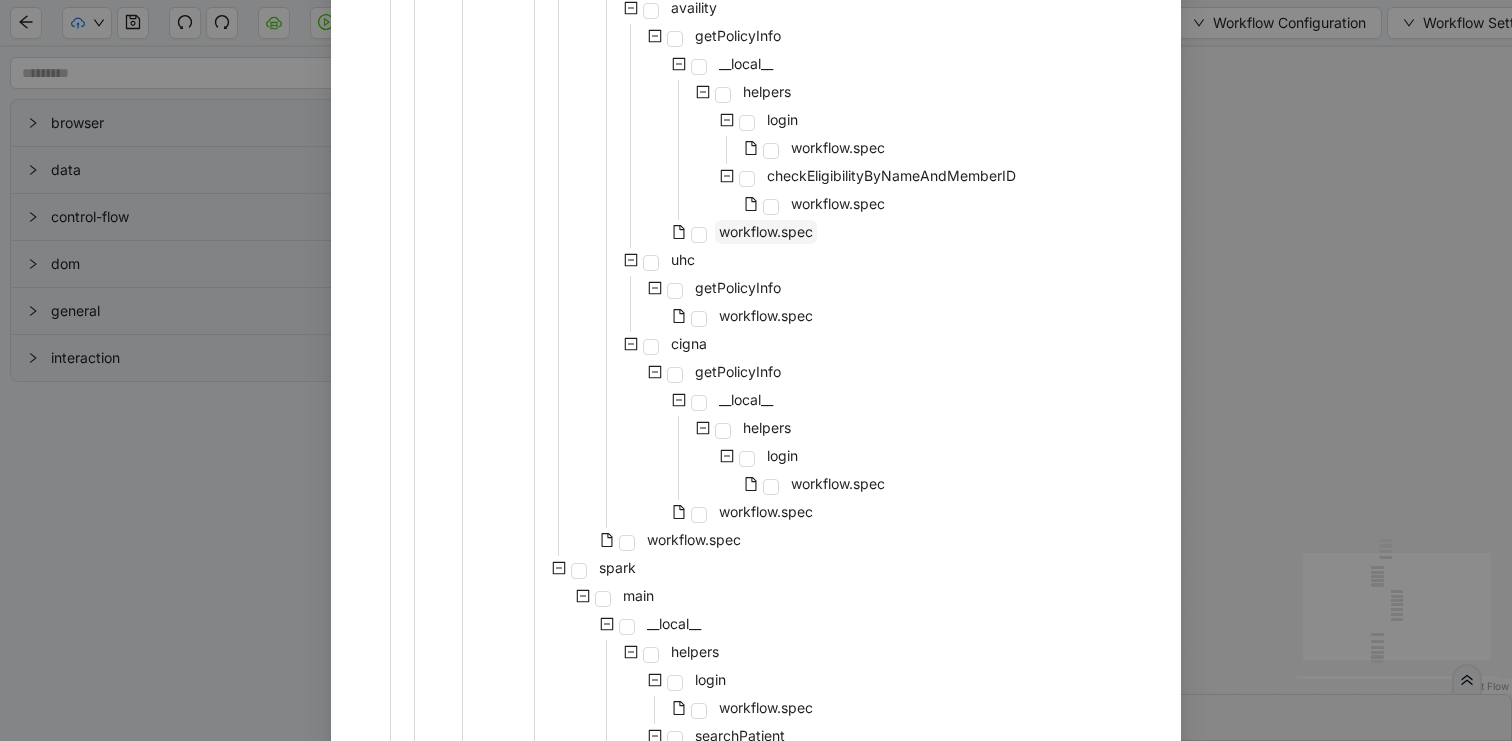 click on "workflow.spec" at bounding box center (766, 231) 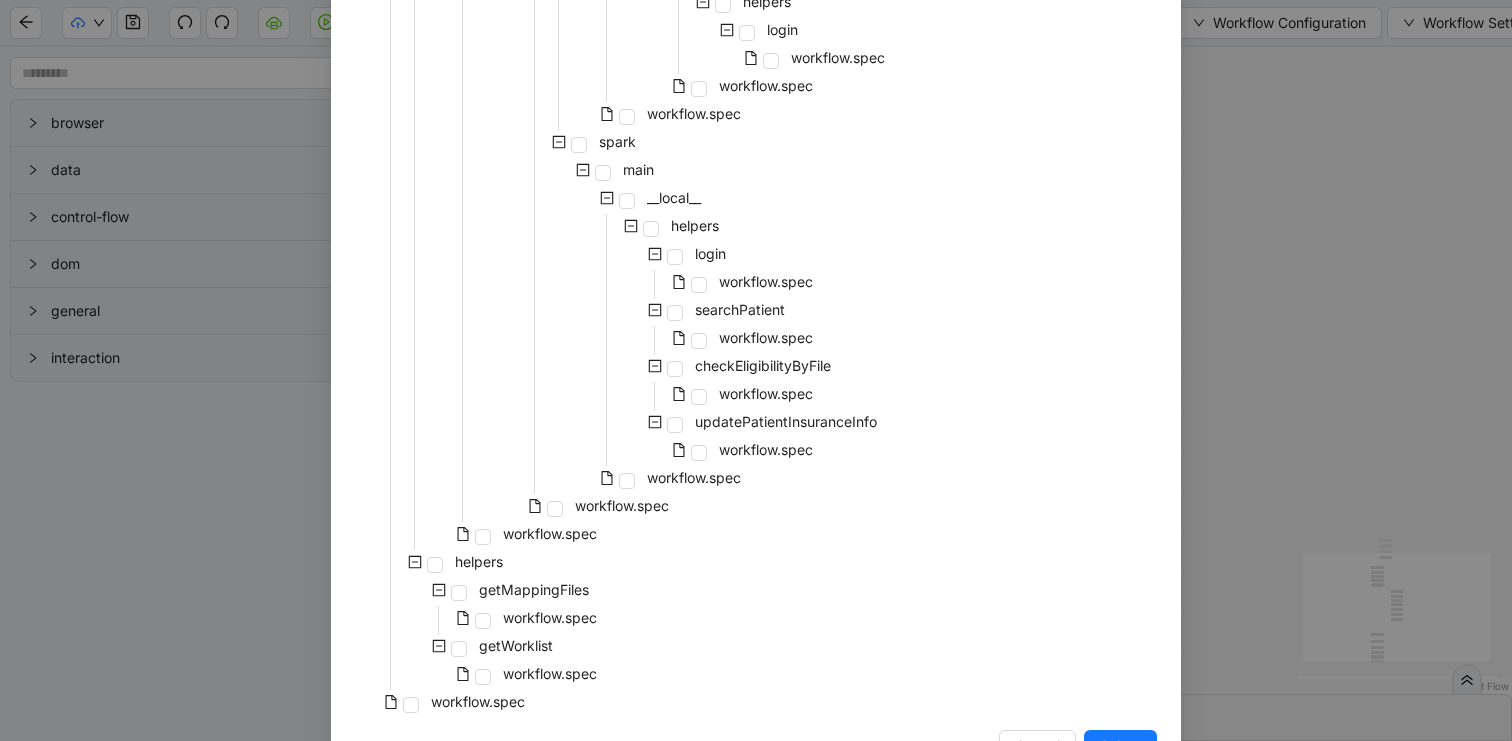 scroll, scrollTop: 1599, scrollLeft: 0, axis: vertical 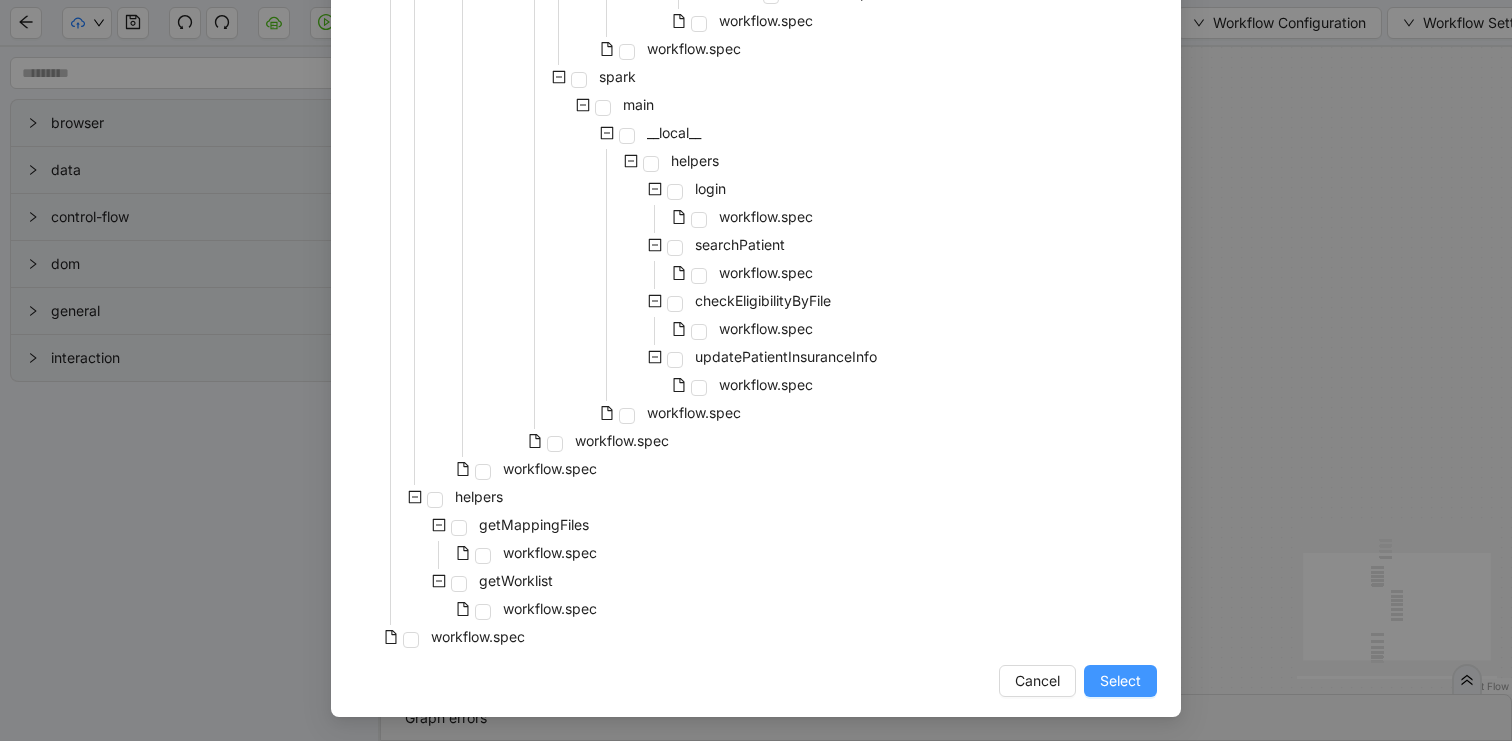 click on "Select" at bounding box center (1120, 681) 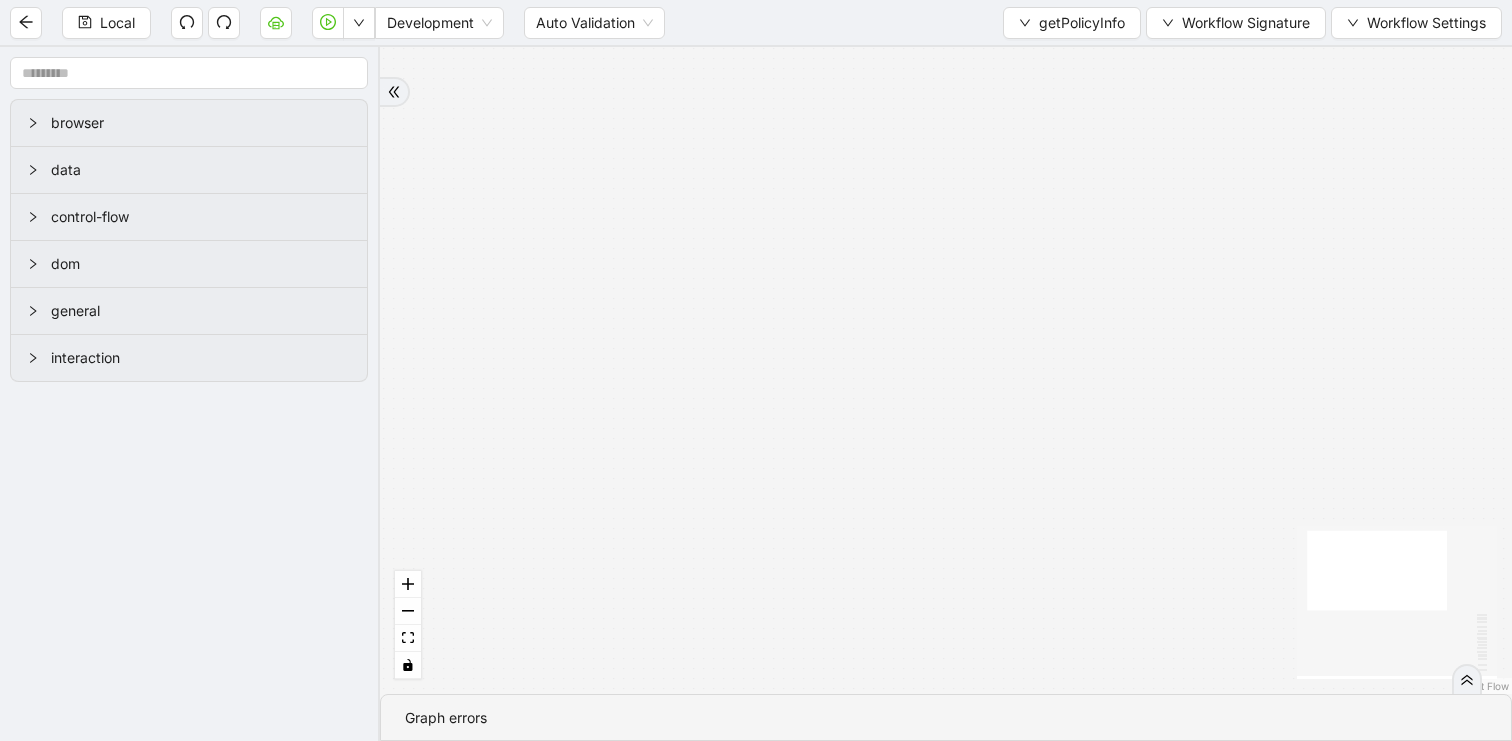 drag, startPoint x: 1286, startPoint y: 321, endPoint x: 1230, endPoint y: 822, distance: 504.12003 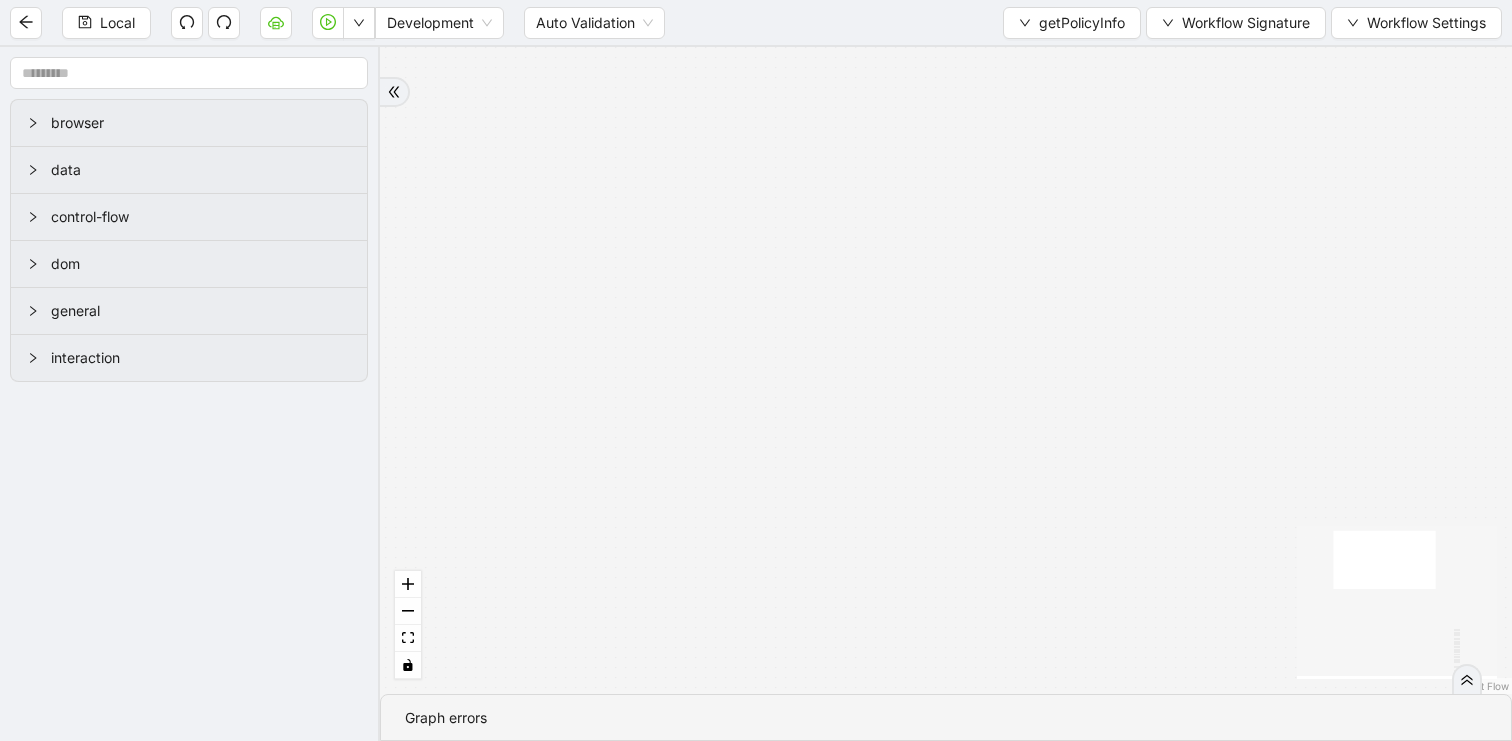 drag, startPoint x: 1125, startPoint y: 447, endPoint x: 1125, endPoint y: 148, distance: 299 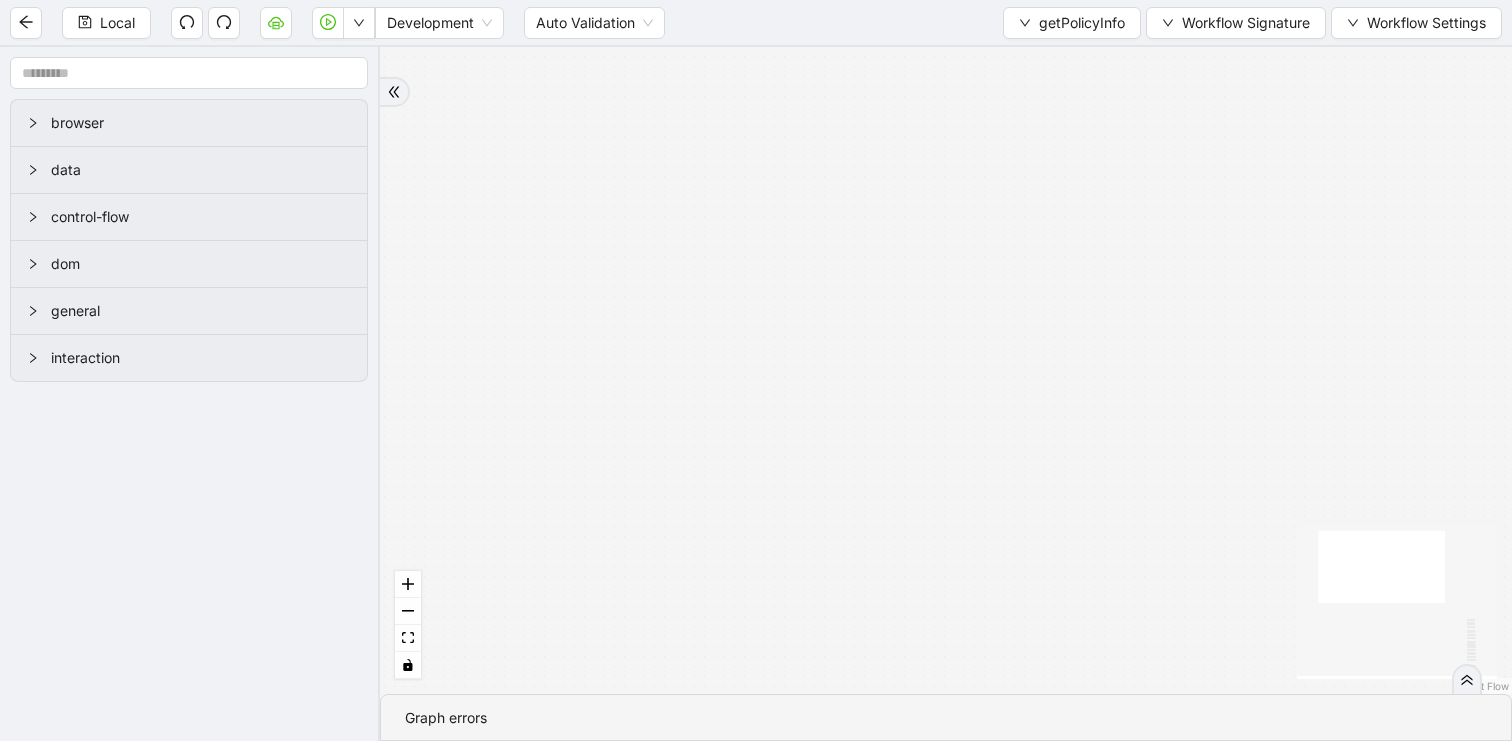 drag, startPoint x: 1232, startPoint y: 673, endPoint x: 1075, endPoint y: 247, distance: 454.00992 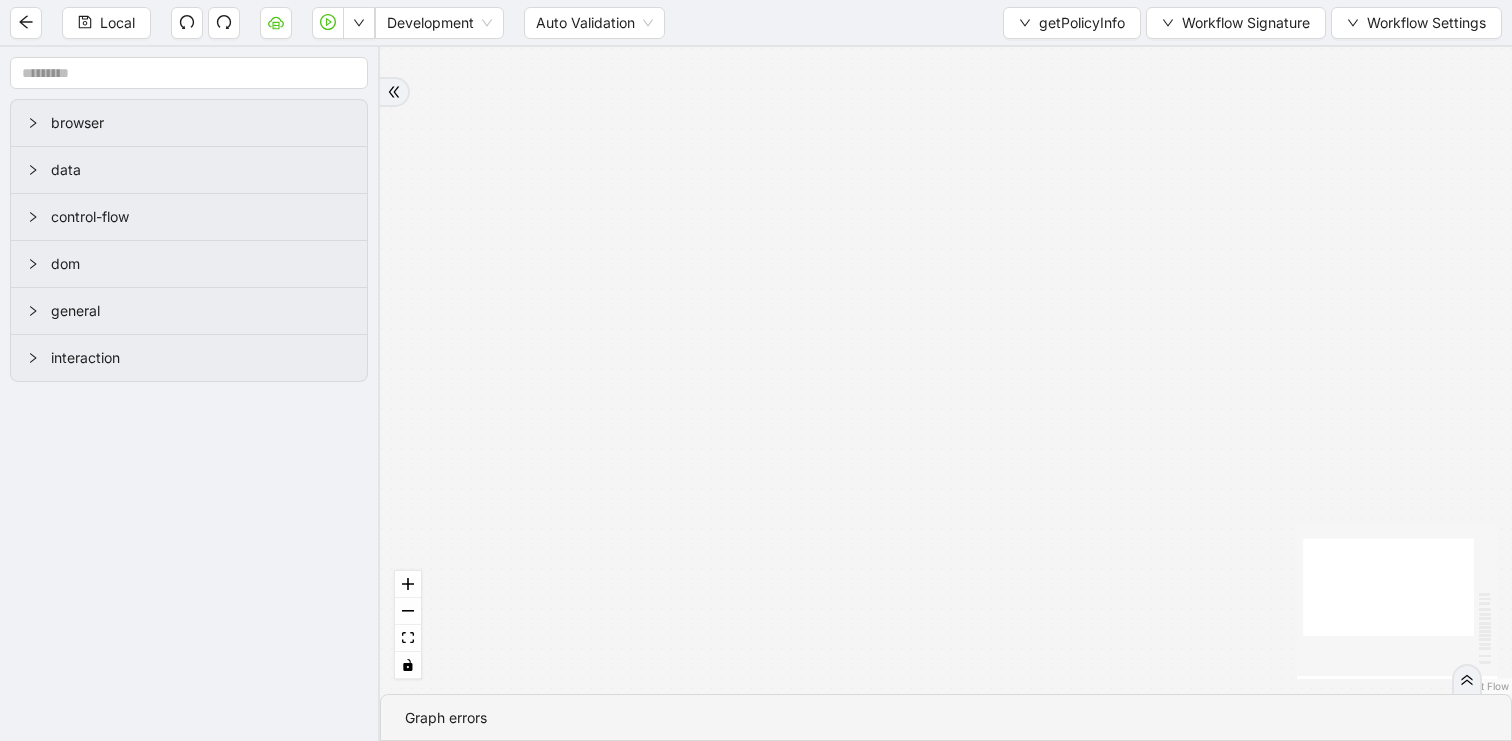 drag, startPoint x: 1114, startPoint y: 539, endPoint x: 874, endPoint y: 381, distance: 287.3395 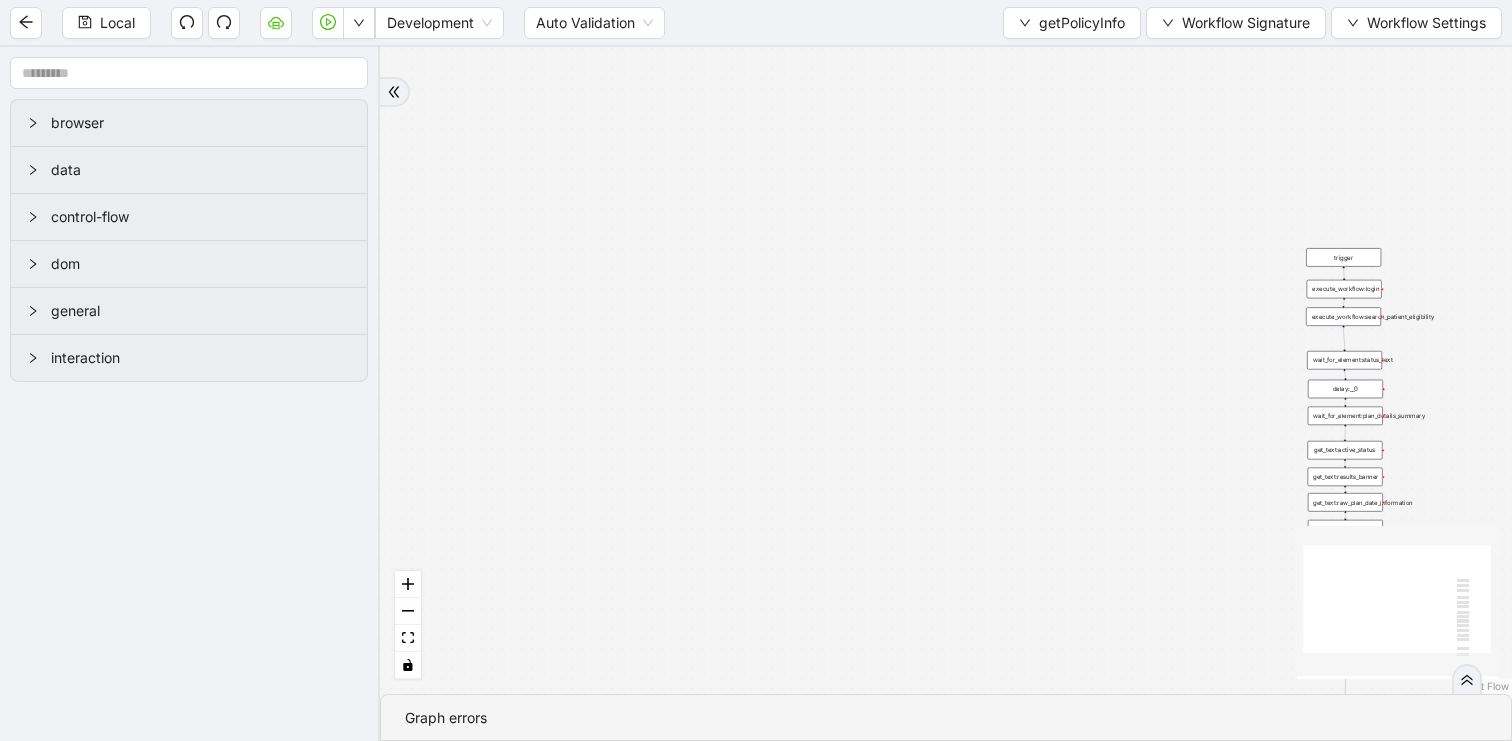 drag, startPoint x: 946, startPoint y: 614, endPoint x: 785, endPoint y: 311, distance: 343.11804 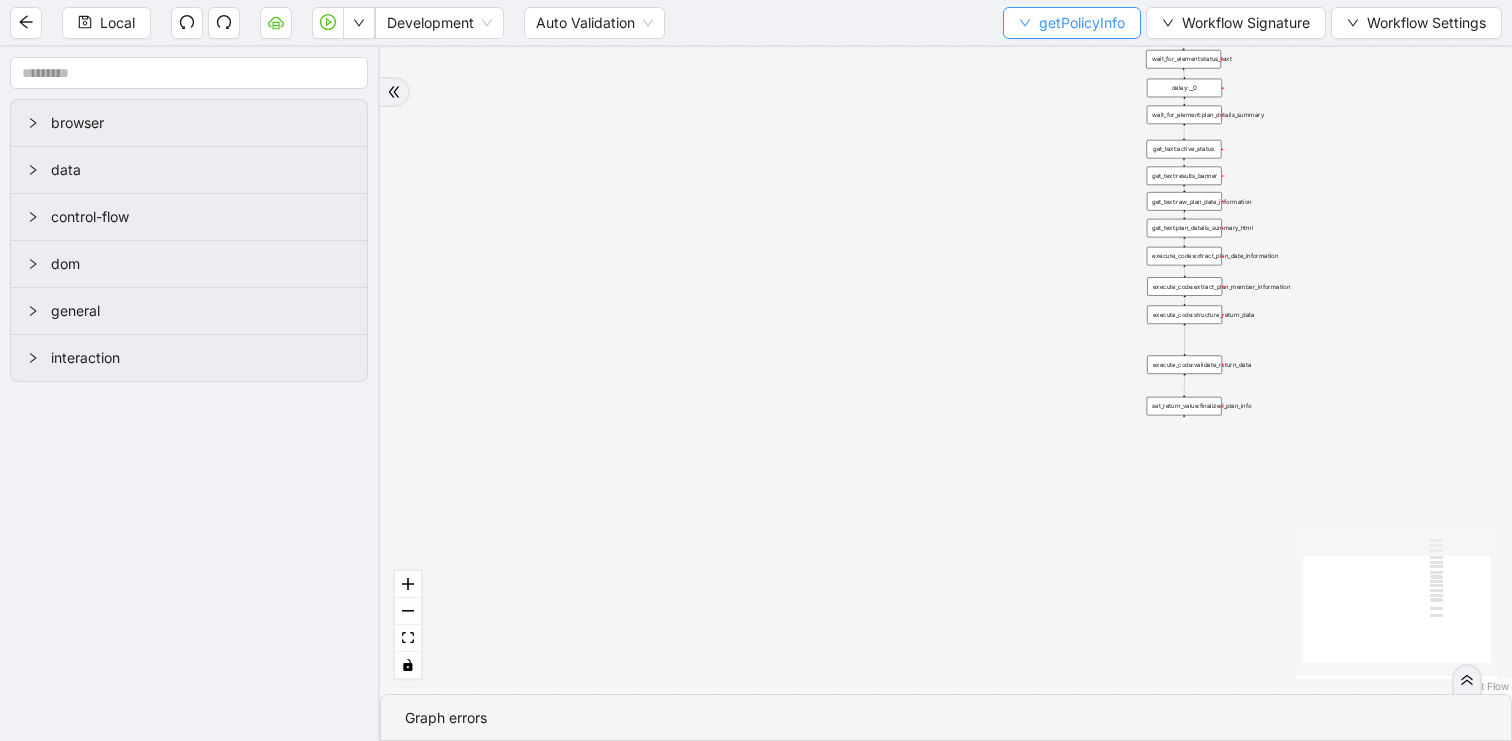 click on "getPolicyInfo" at bounding box center (1072, 23) 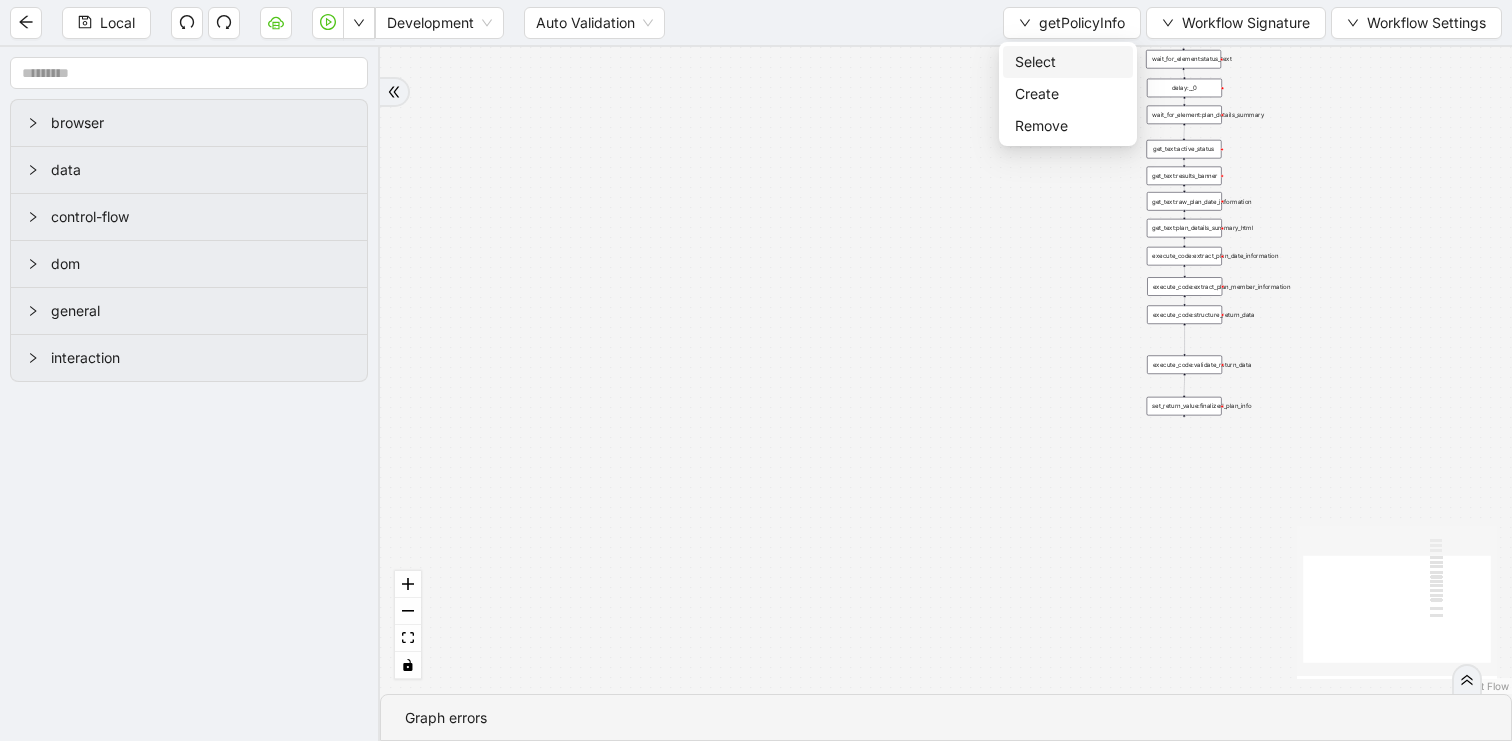 click on "Select" at bounding box center [1068, 62] 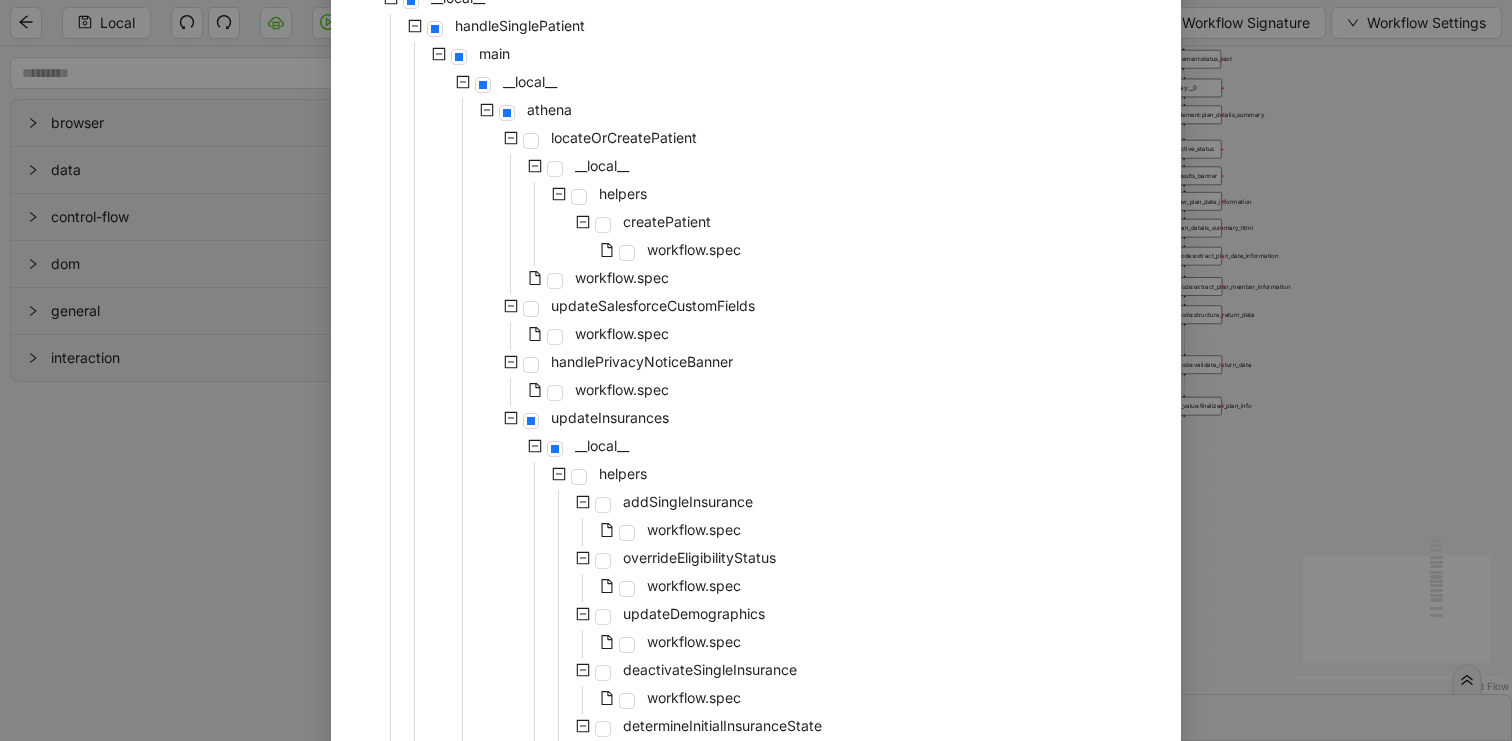 scroll, scrollTop: 880, scrollLeft: 0, axis: vertical 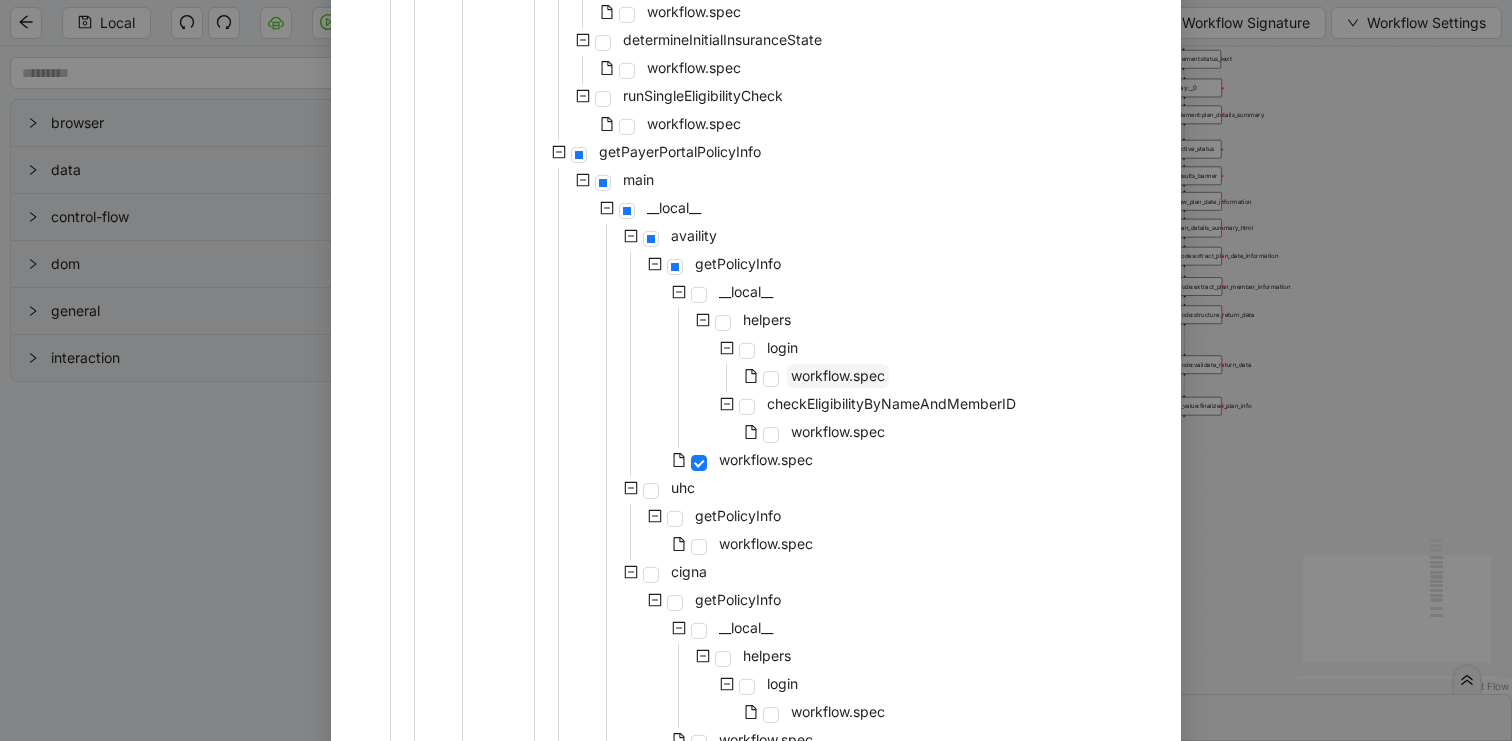 click on "workflow.spec" at bounding box center [838, 376] 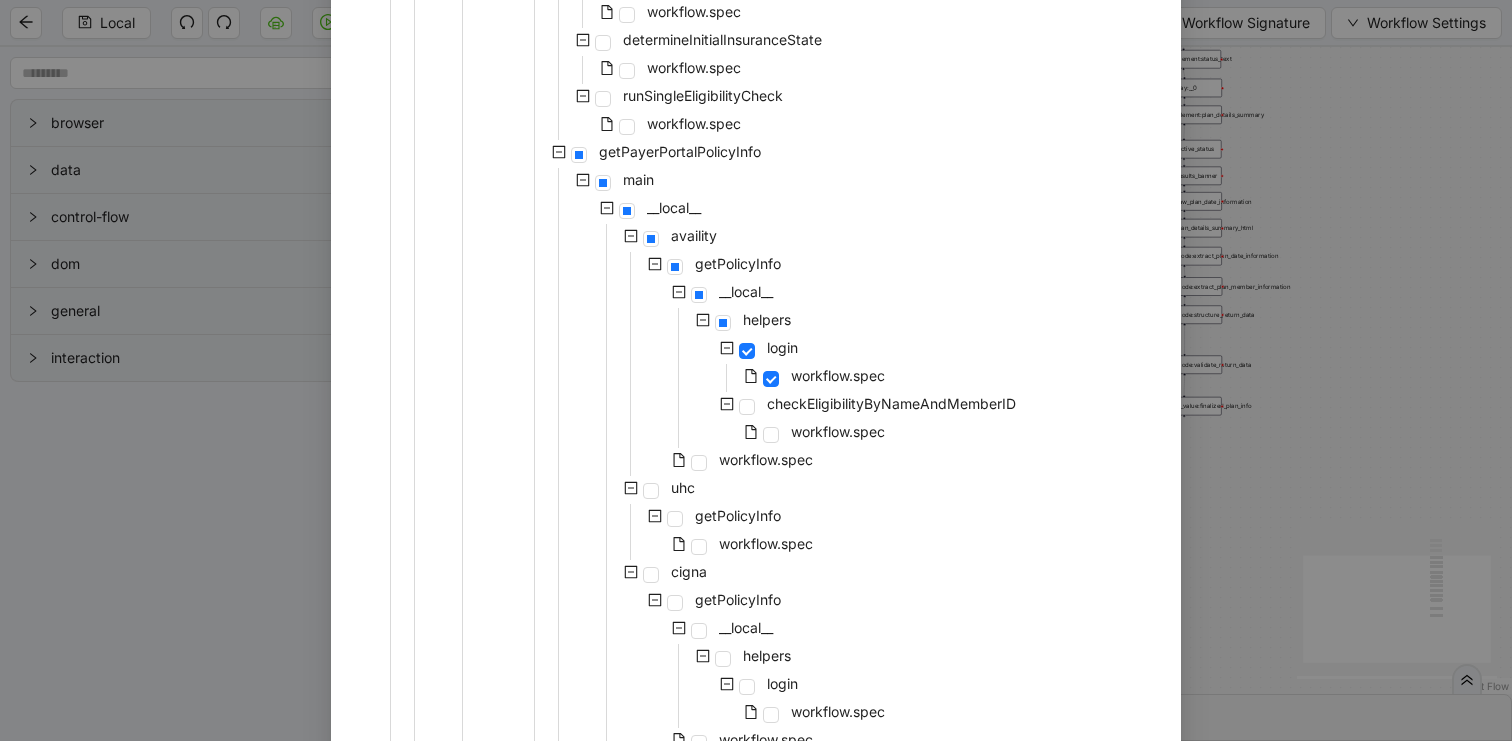 click on "checkEligibilityByNameAndMemberID" at bounding box center [687, 406] 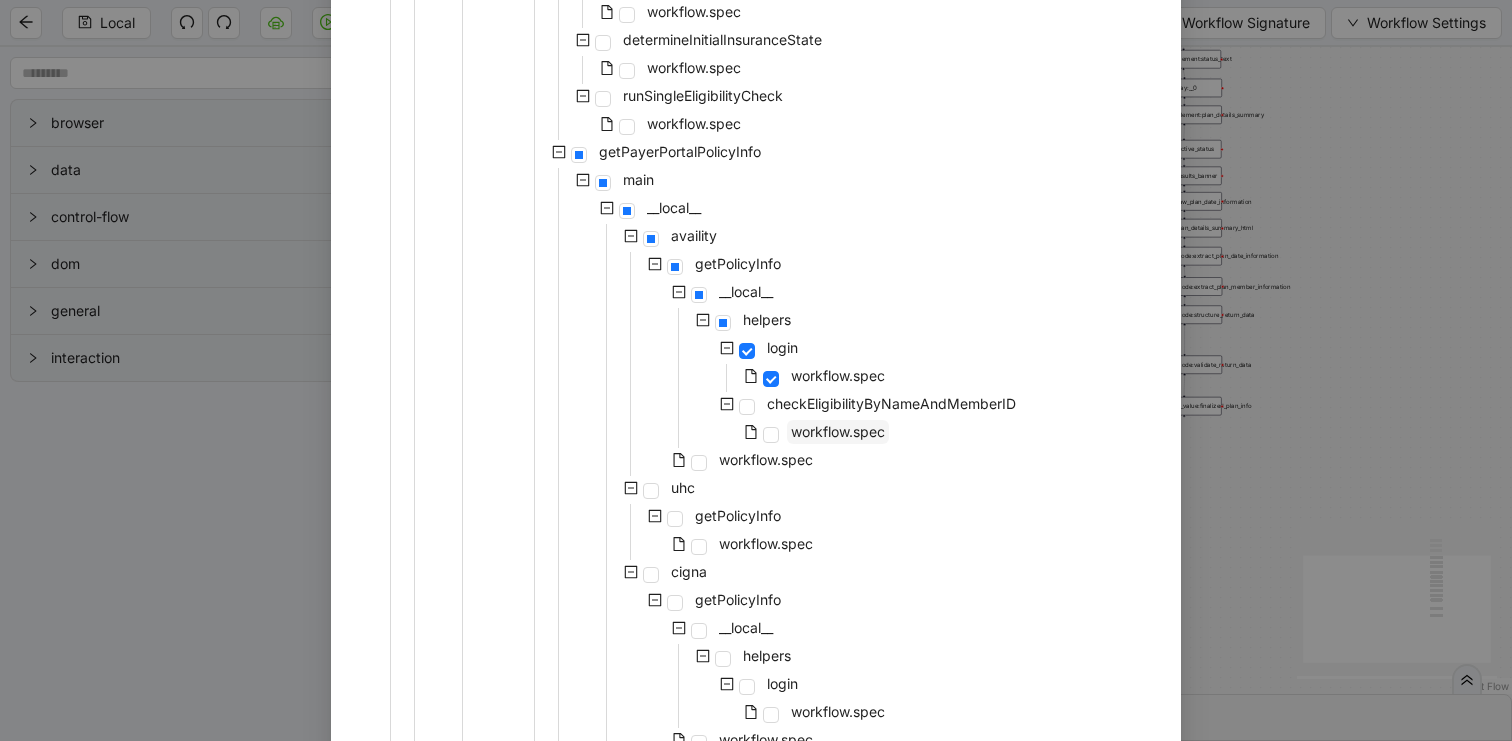 click on "workflow.spec" at bounding box center (838, 431) 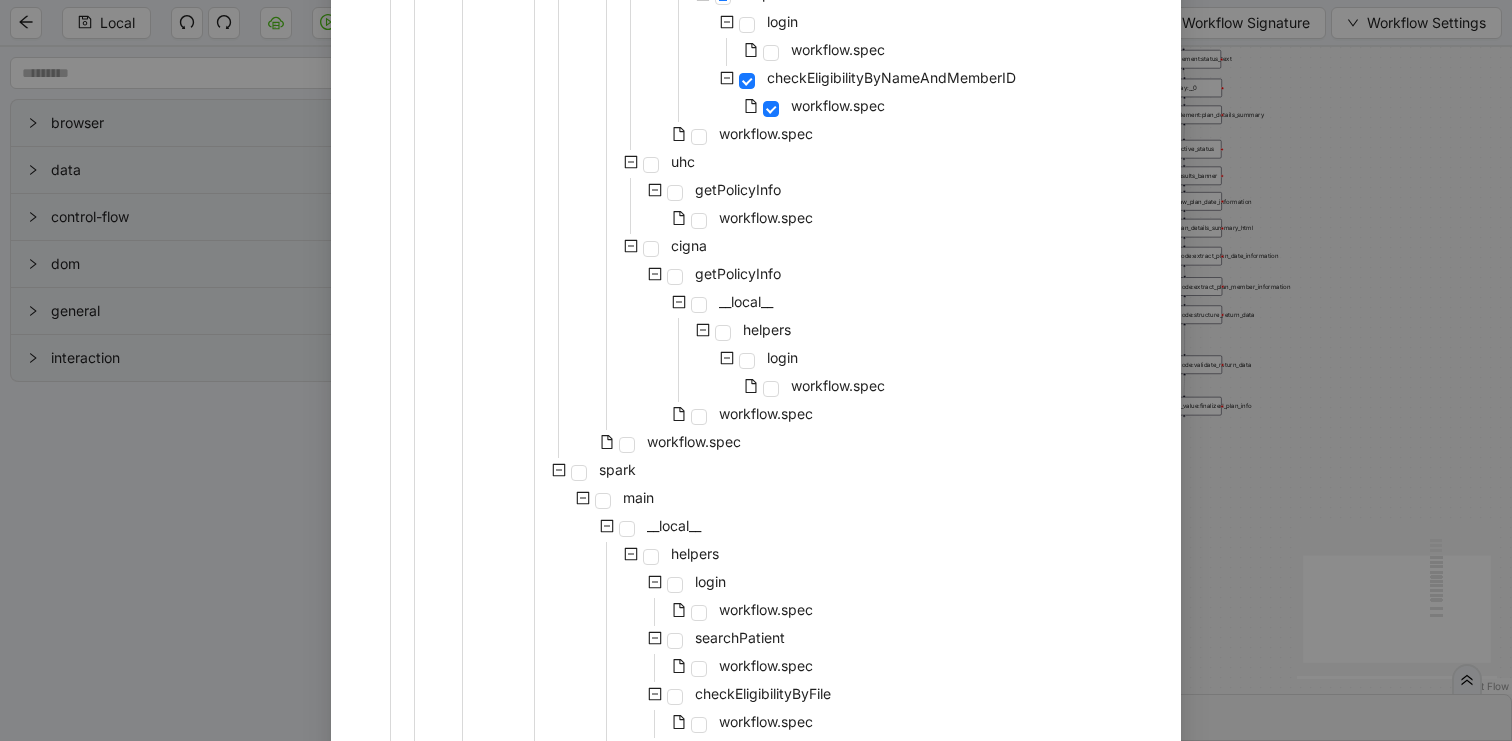 scroll, scrollTop: 1599, scrollLeft: 0, axis: vertical 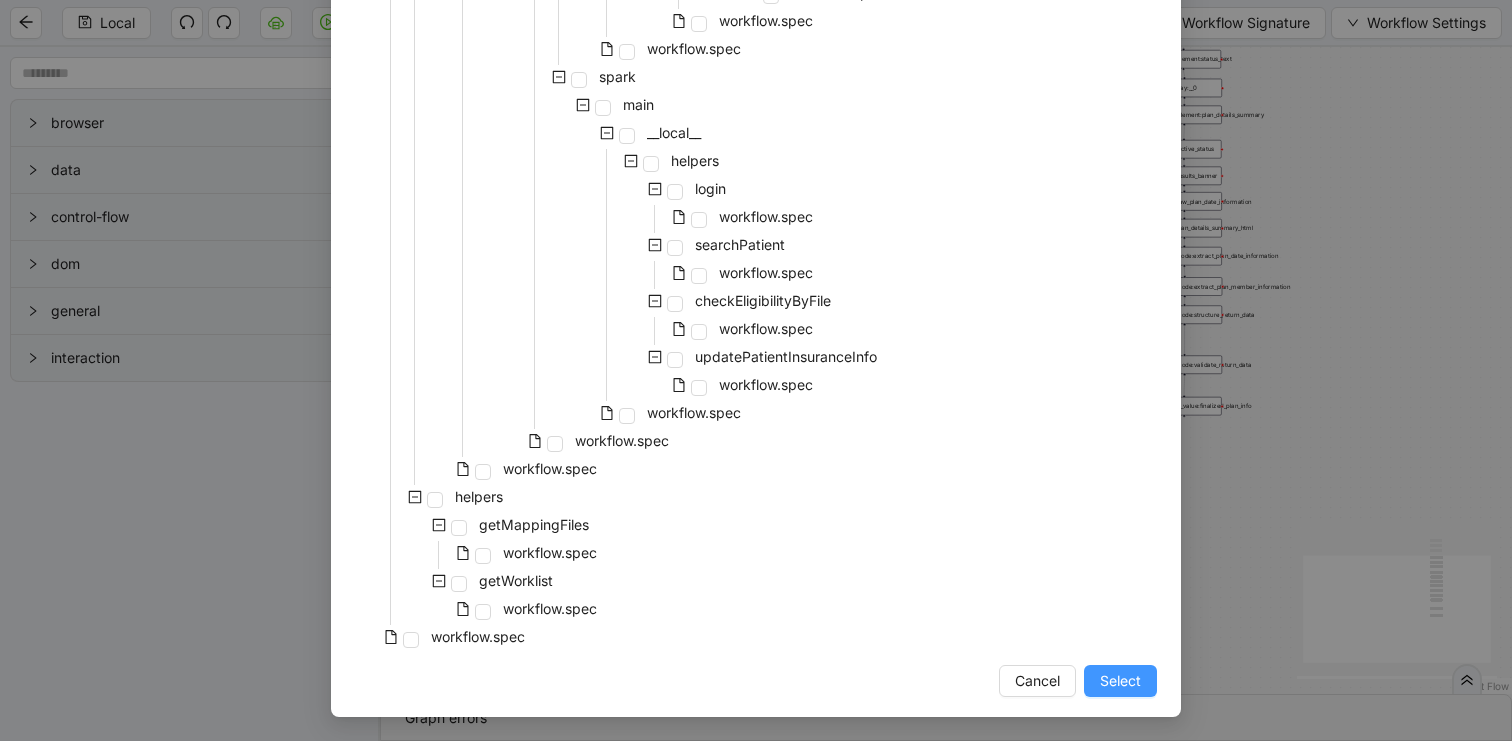 click on "Select" at bounding box center [1120, 681] 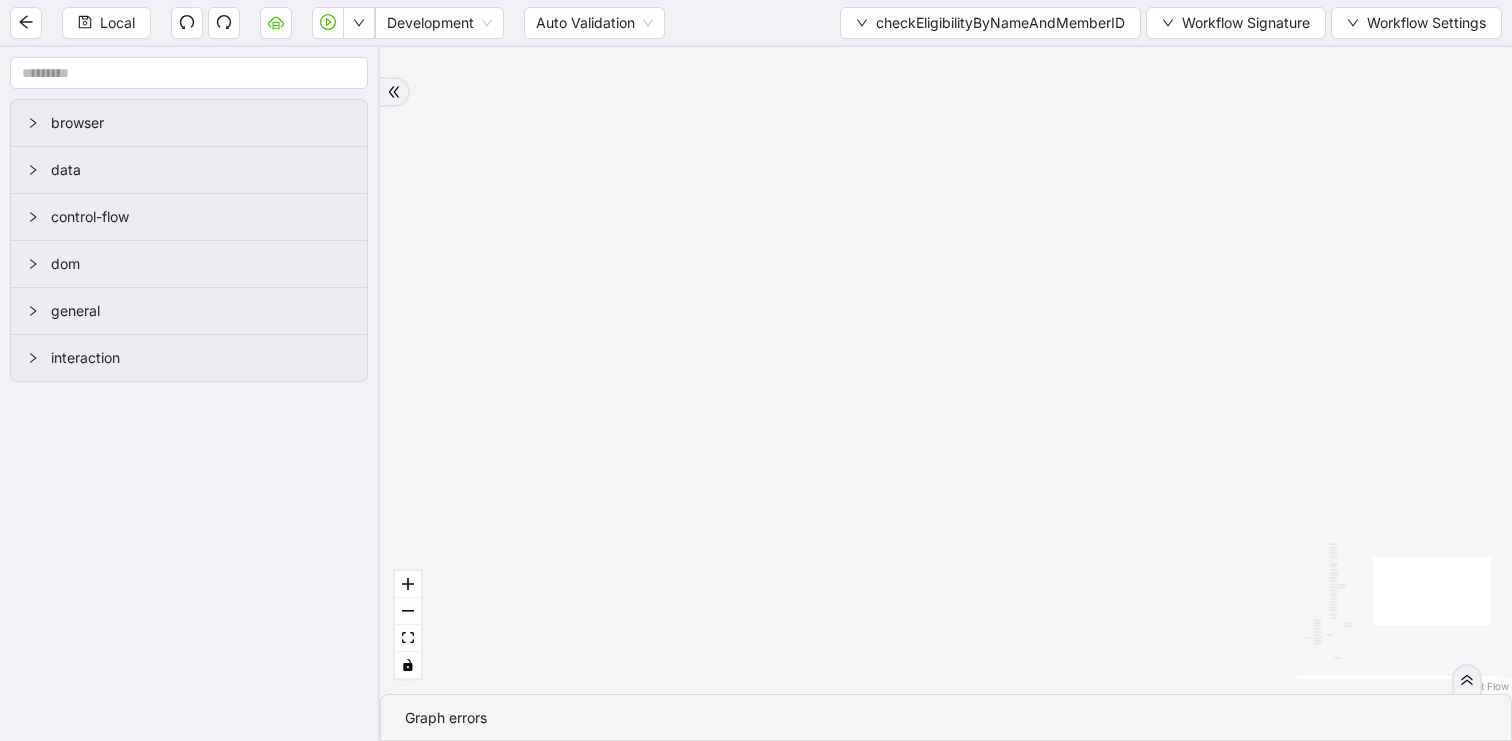 drag, startPoint x: 1243, startPoint y: 155, endPoint x: 1046, endPoint y: 655, distance: 537.40955 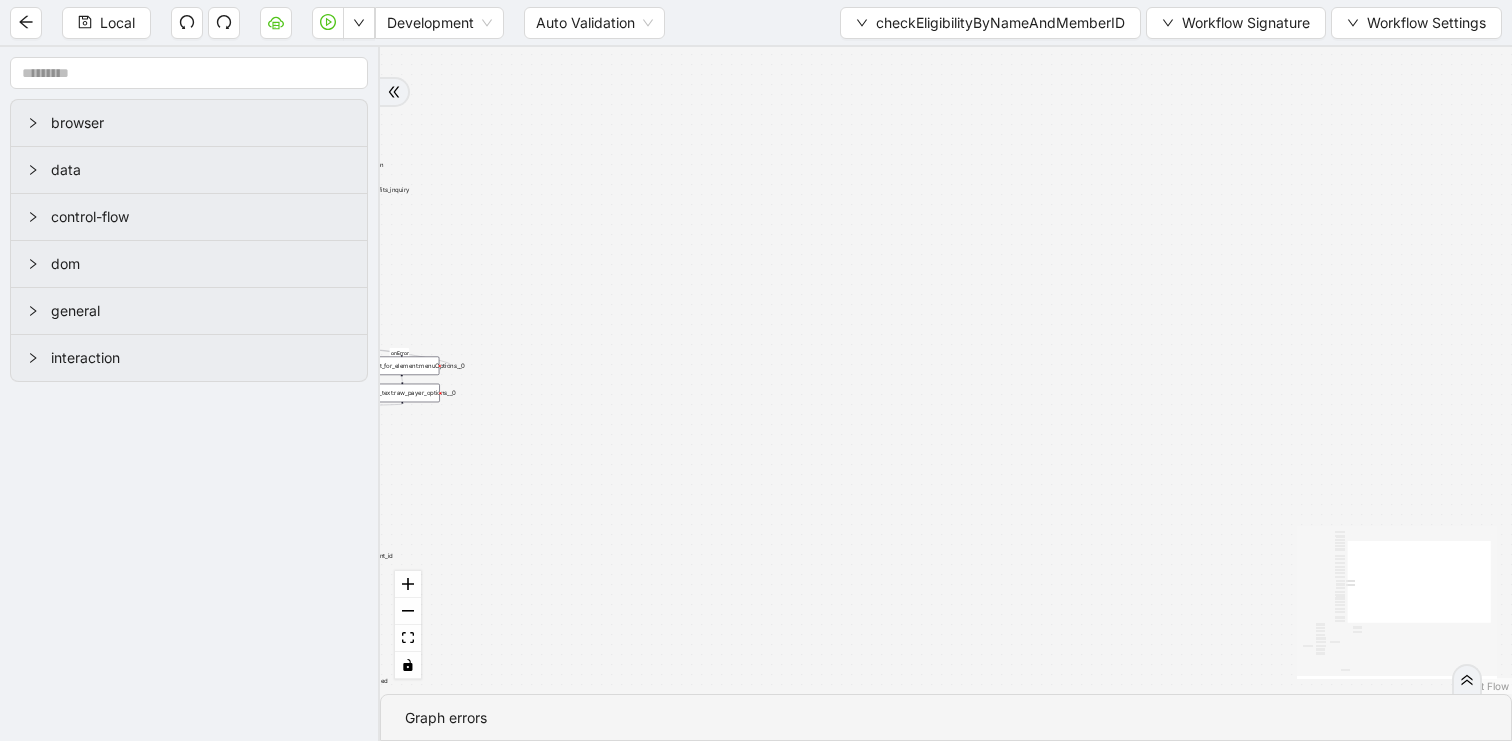 drag, startPoint x: 1314, startPoint y: 266, endPoint x: 1448, endPoint y: 256, distance: 134.37262 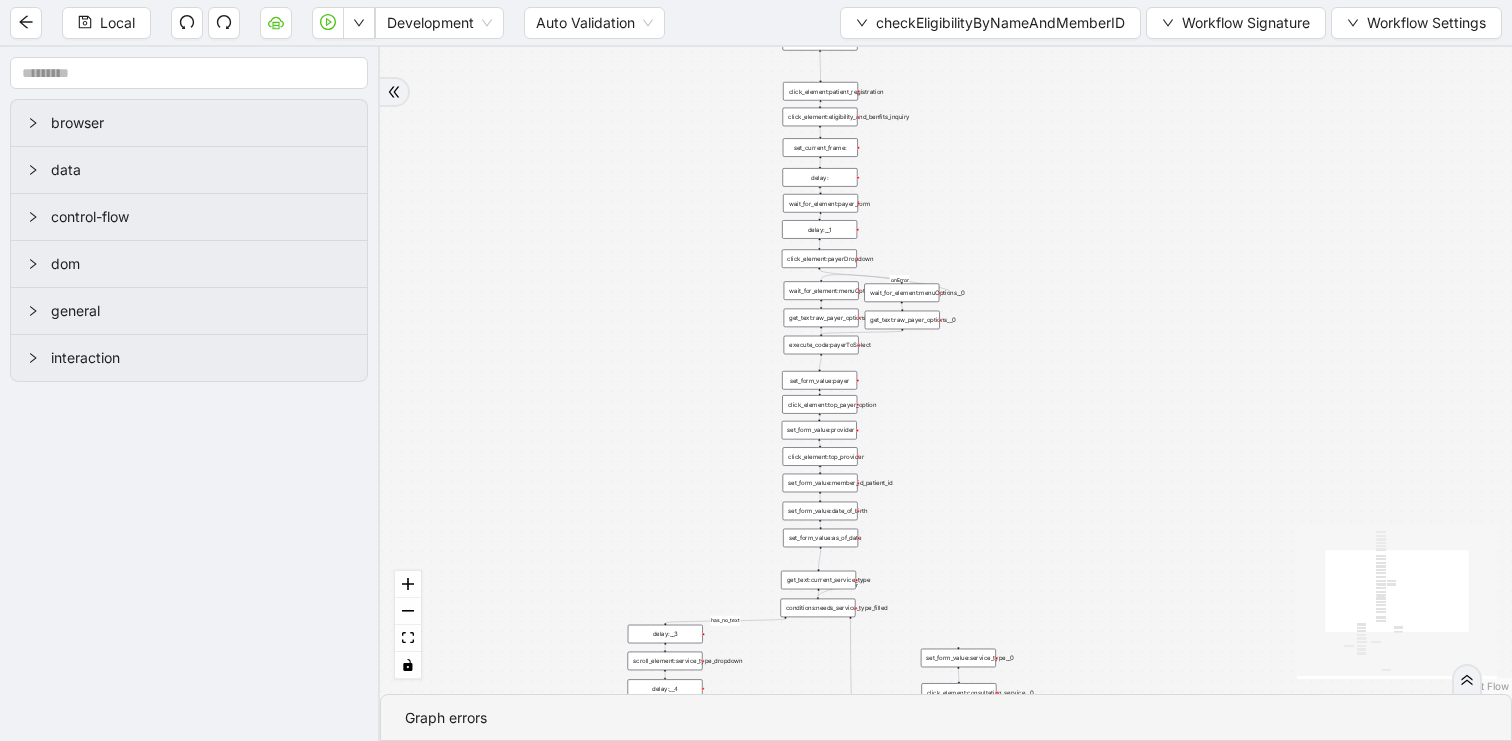 drag, startPoint x: 942, startPoint y: 359, endPoint x: 1343, endPoint y: 307, distance: 404.3575 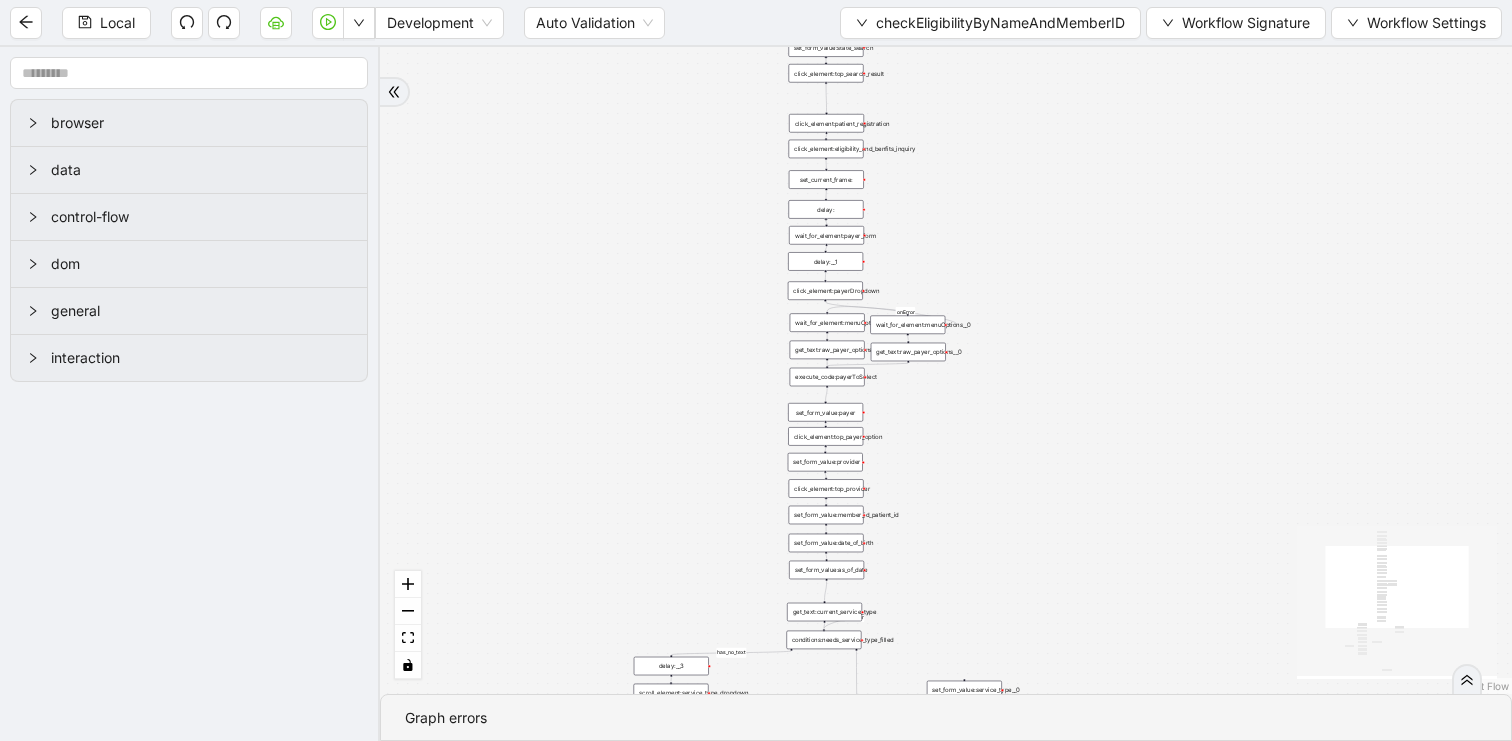 click on "fallback has_no_text onError onError onError onError trigger execute_code:single_billing_rules click_element:states_dropdown set_form_value:state_search click_element:top_search_result click_element:patient_registration click_element:eligibility_and_benfits_inquiry set_form_value:provider set_current_frame: delay: set_form_value:payer click_element:top_payer_option click_element:top_provider set_form_value:date_of_birth set_form_value:as_of_date wait_for_element:payer_form execute_code:get_state_name_from_package_id get_text:raw_payer_options delay:__1 set_form_value:member_id_patient_id get_text:current_service_type set_form_value:service_type click_element:consultation_service click_element:submit set_form_value:service_type__0 click_element:consultation_service__0 get_text:service_type_options_html execute_code:calculate_service_type click_element:service_type_dropdown conditions:needs_service_type_filled get_text:alternative_service_type_options_selector delay:__3 delay:__4 execute_code:payerToSelect" at bounding box center (946, 370) 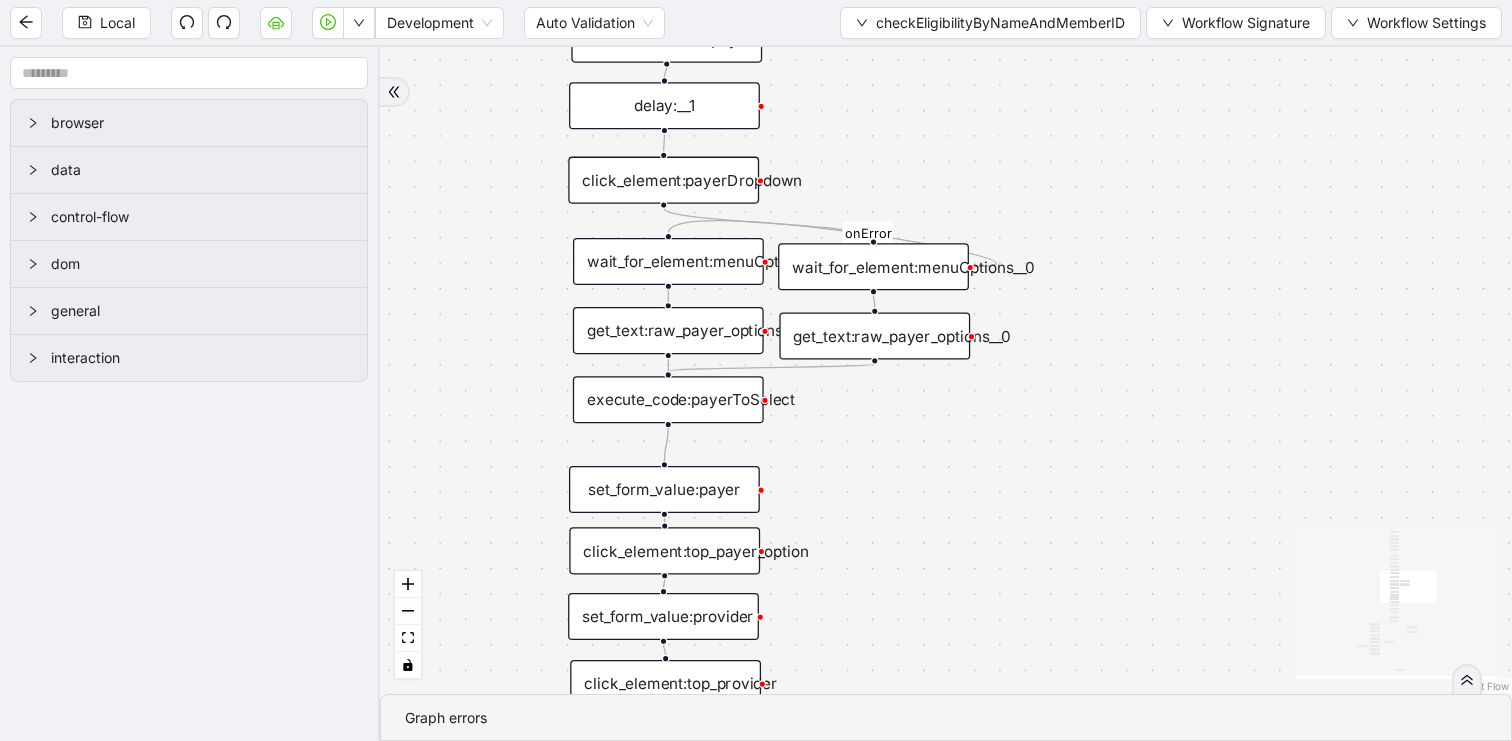 click on "wait_for_element:menuOptions__0" at bounding box center [873, 266] 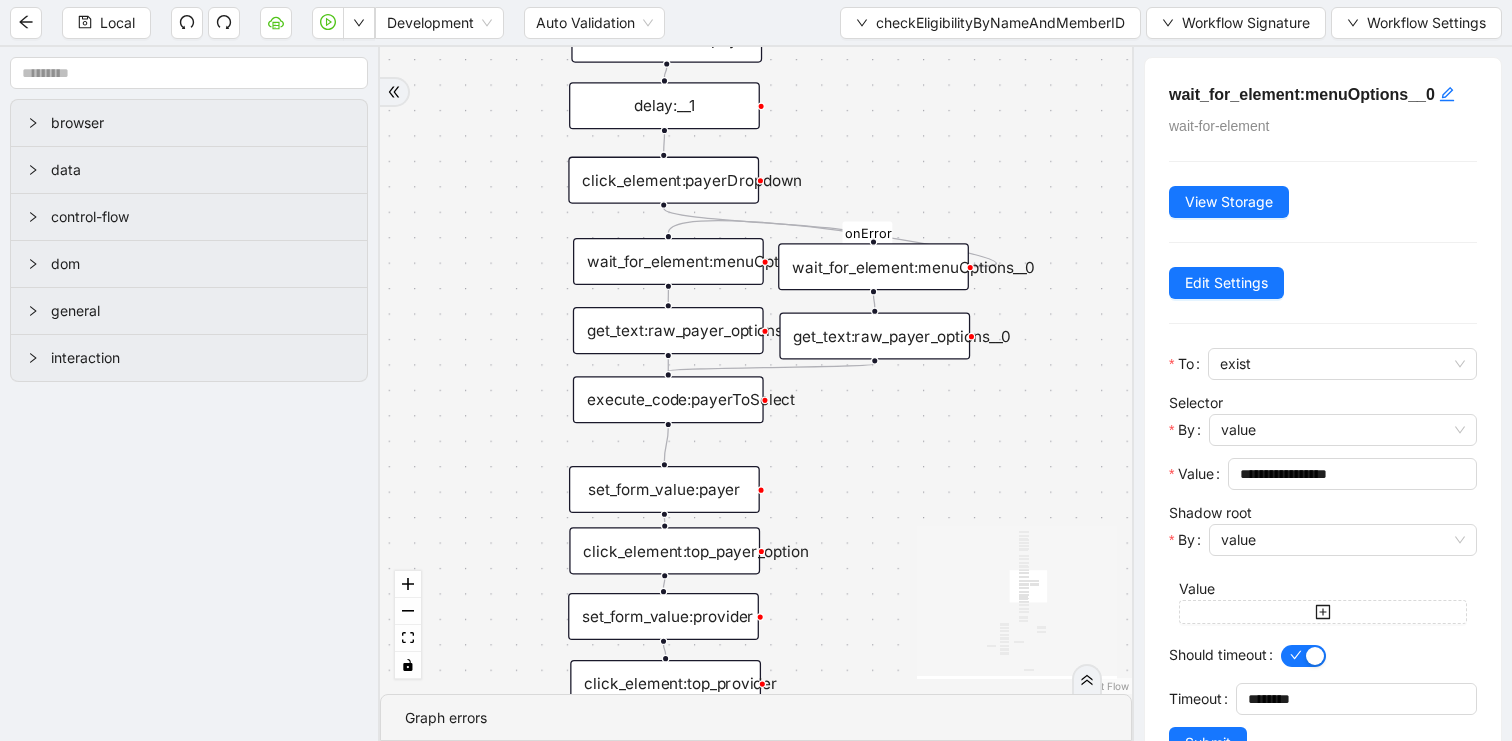 click on "get_text:raw_payer_options__0" at bounding box center [874, 335] 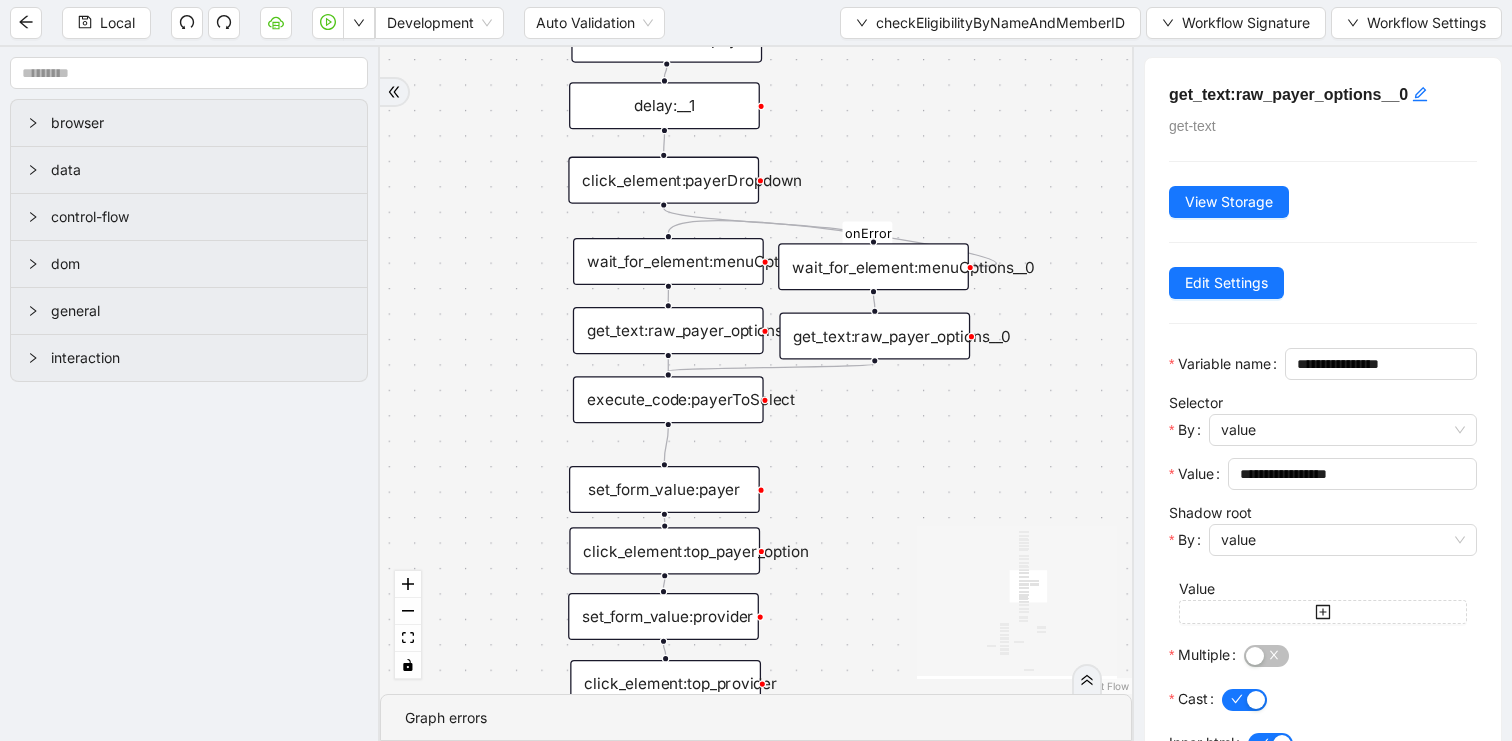 click on "wait_for_element:menuOptions" at bounding box center [668, 261] 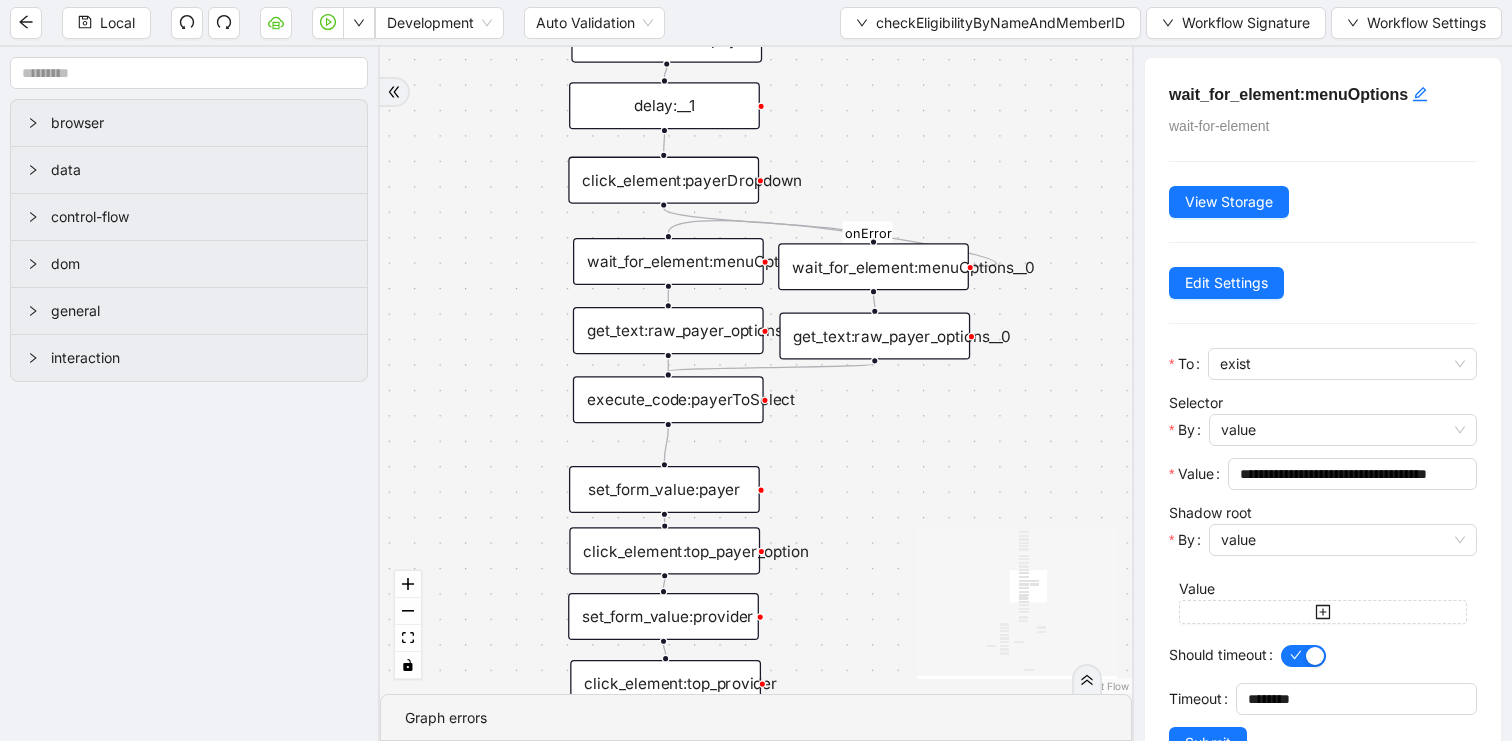 click on "get_text:raw_payer_options" at bounding box center (668, 330) 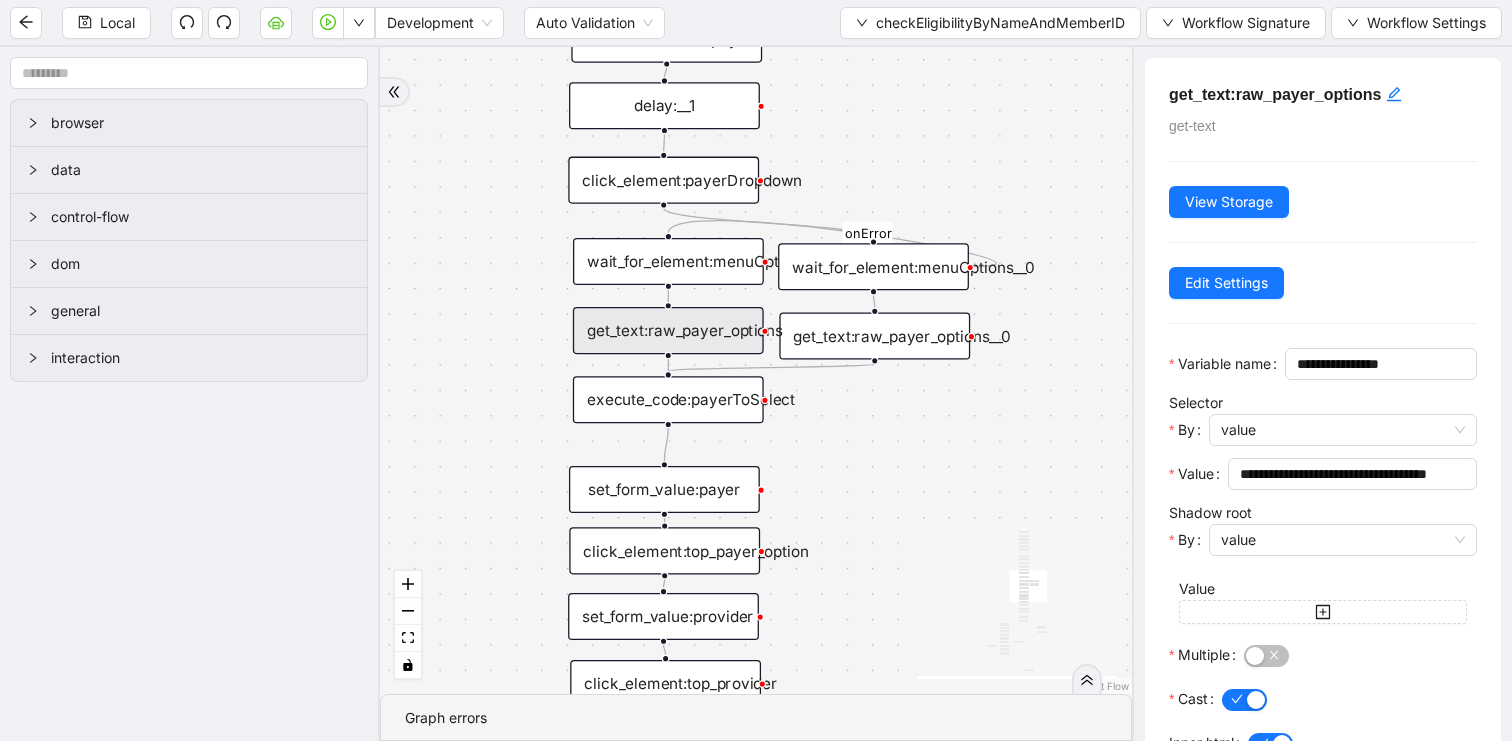 click on "fallback has_no_text onError onError onError onError trigger execute_code:single_billing_rules click_element:states_dropdown set_form_value:state_search click_element:top_search_result click_element:patient_registration click_element:eligibility_and_benfits_inquiry set_form_value:provider set_current_frame: delay: set_form_value:payer click_element:top_payer_option click_element:top_provider set_form_value:date_of_birth set_form_value:as_of_date wait_for_element:payer_form execute_code:get_state_name_from_package_id get_text:raw_payer_options delay:__1 set_form_value:member_id_patient_id get_text:current_service_type set_form_value:service_type click_element:consultation_service click_element:submit set_form_value:service_type__0 click_element:consultation_service__0 get_text:service_type_options_html execute_code:calculate_service_type click_element:service_type_dropdown conditions:needs_service_type_filled get_text:alternative_service_type_options_selector delay:__3 delay:__4 execute_code:payerToSelect" at bounding box center [756, 370] 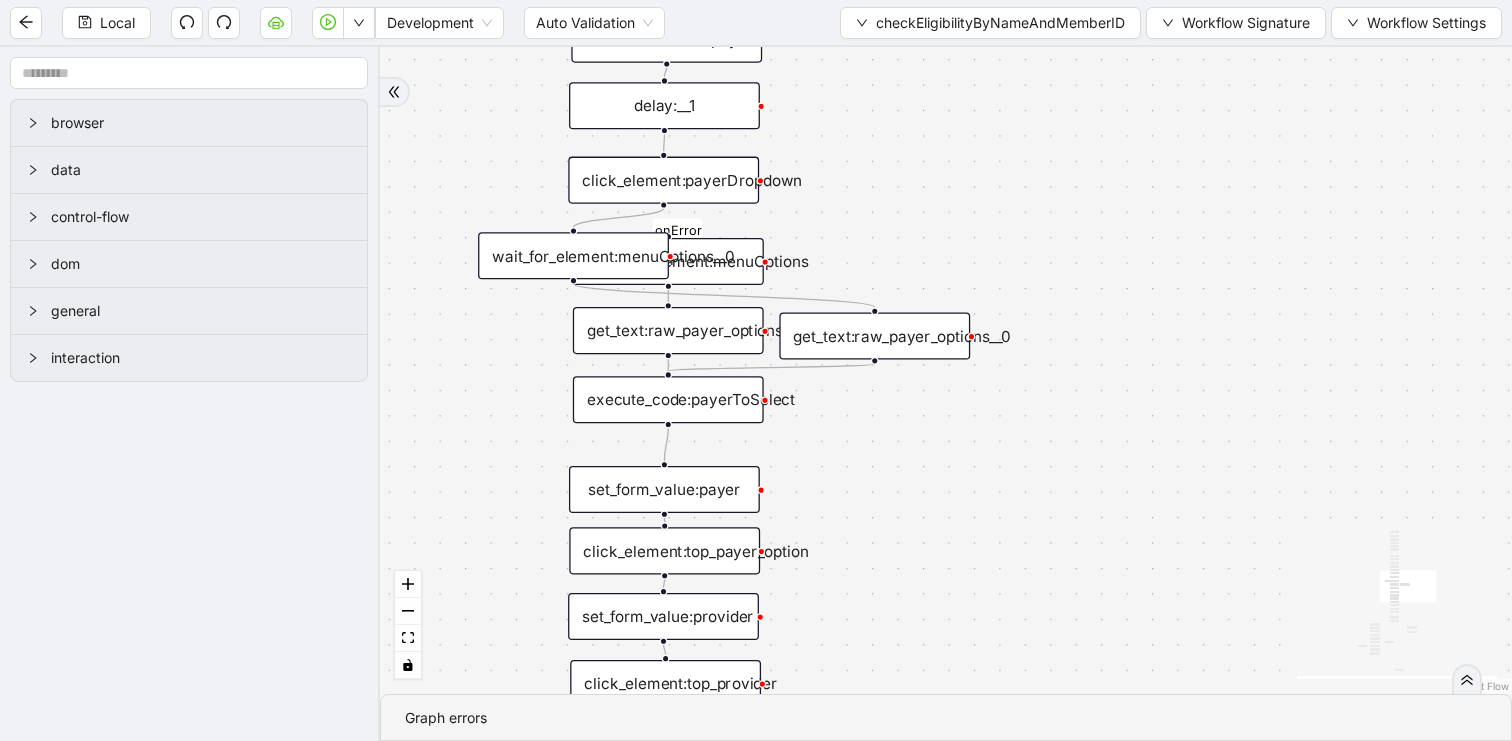 drag, startPoint x: 891, startPoint y: 279, endPoint x: 591, endPoint y: 268, distance: 300.2016 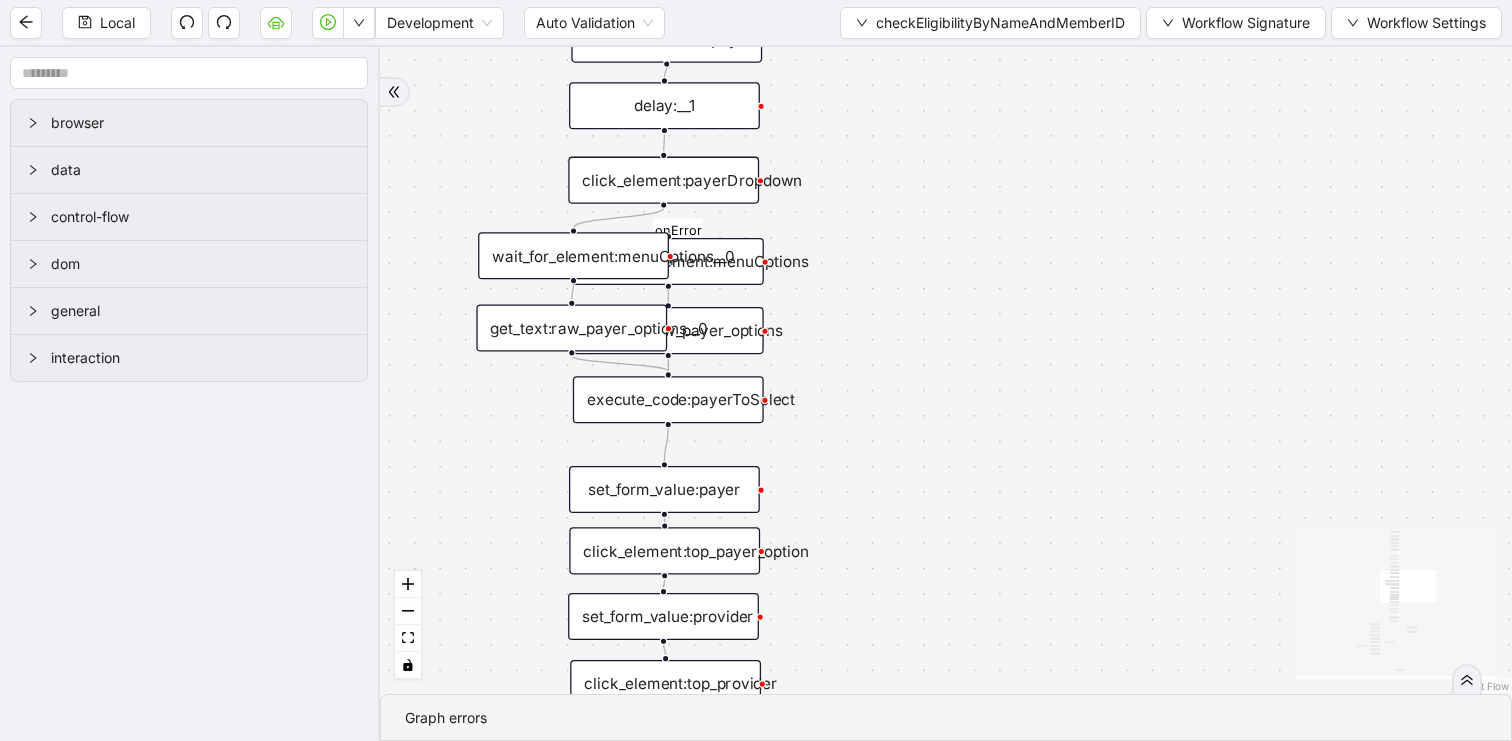 drag, startPoint x: 808, startPoint y: 349, endPoint x: 507, endPoint y: 342, distance: 301.0814 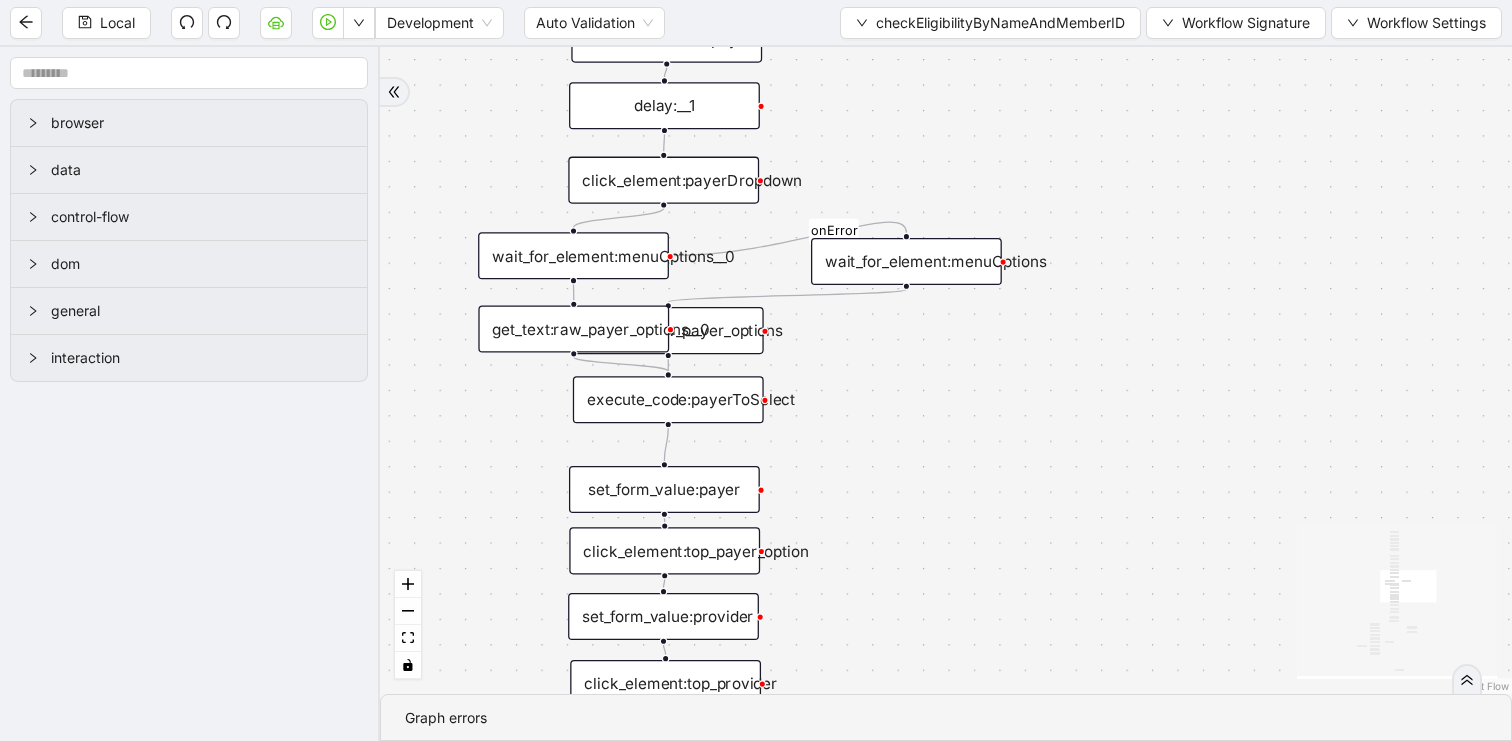 drag, startPoint x: 746, startPoint y: 275, endPoint x: 985, endPoint y: 275, distance: 239 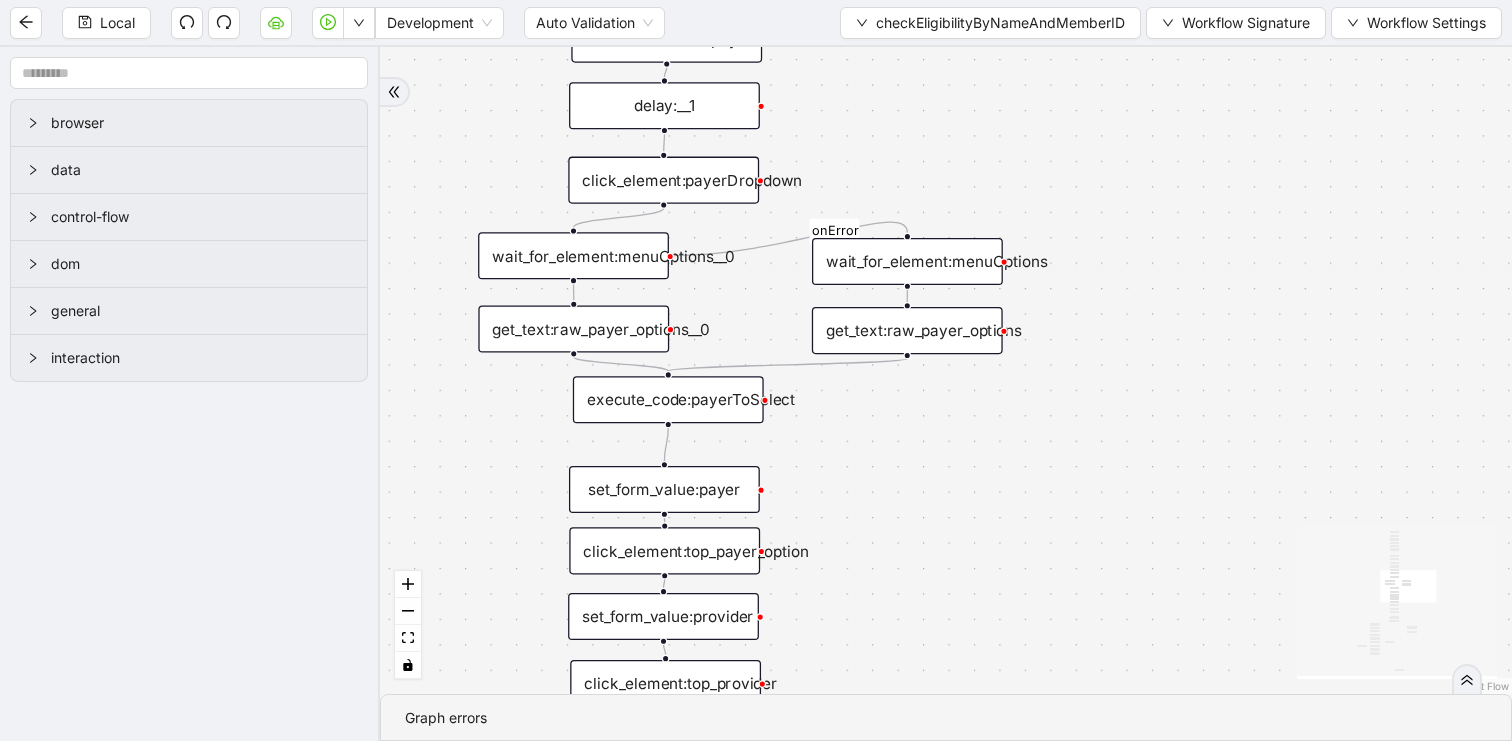drag, startPoint x: 754, startPoint y: 324, endPoint x: 993, endPoint y: 324, distance: 239 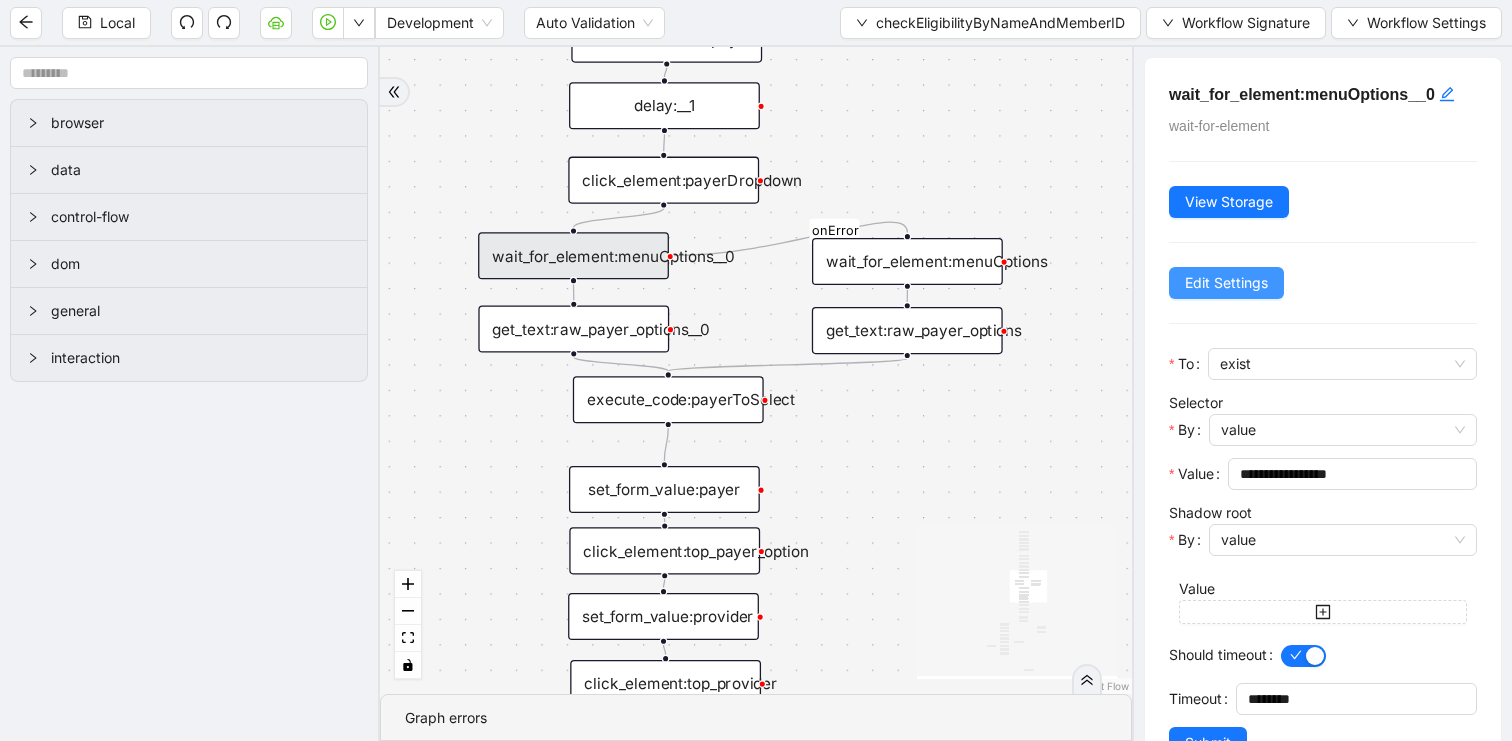 click on "Edit Settings" at bounding box center (1226, 283) 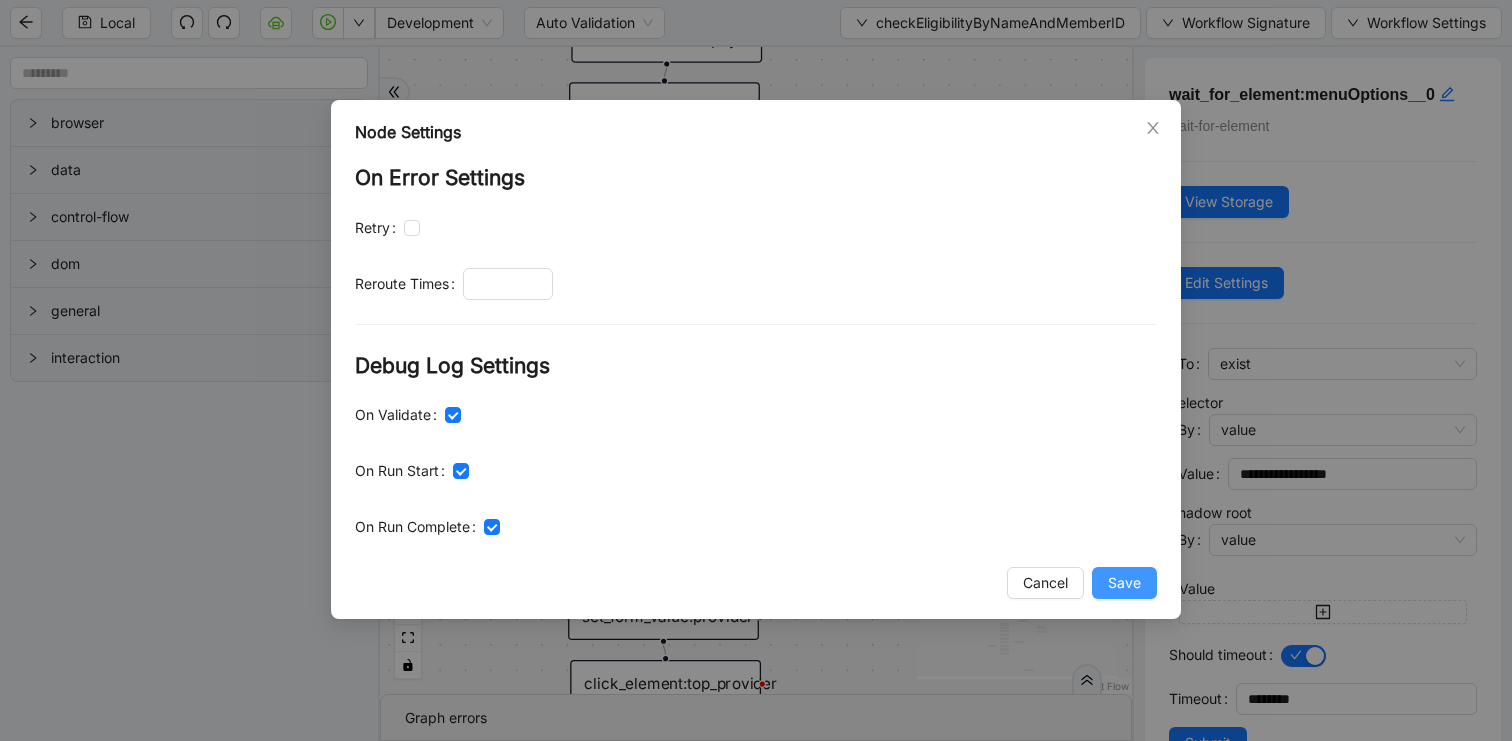 click on "Save" at bounding box center [1124, 583] 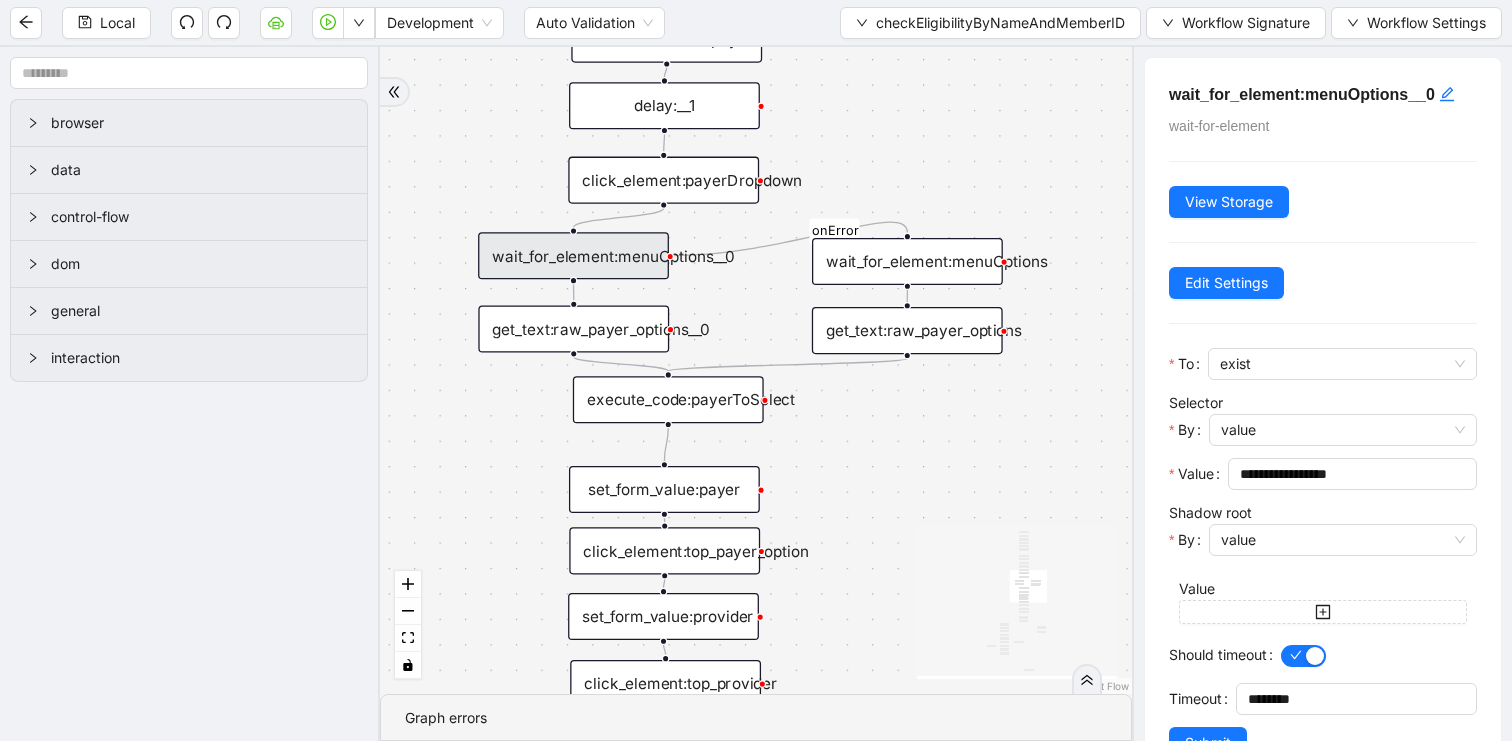 scroll, scrollTop: 62, scrollLeft: 0, axis: vertical 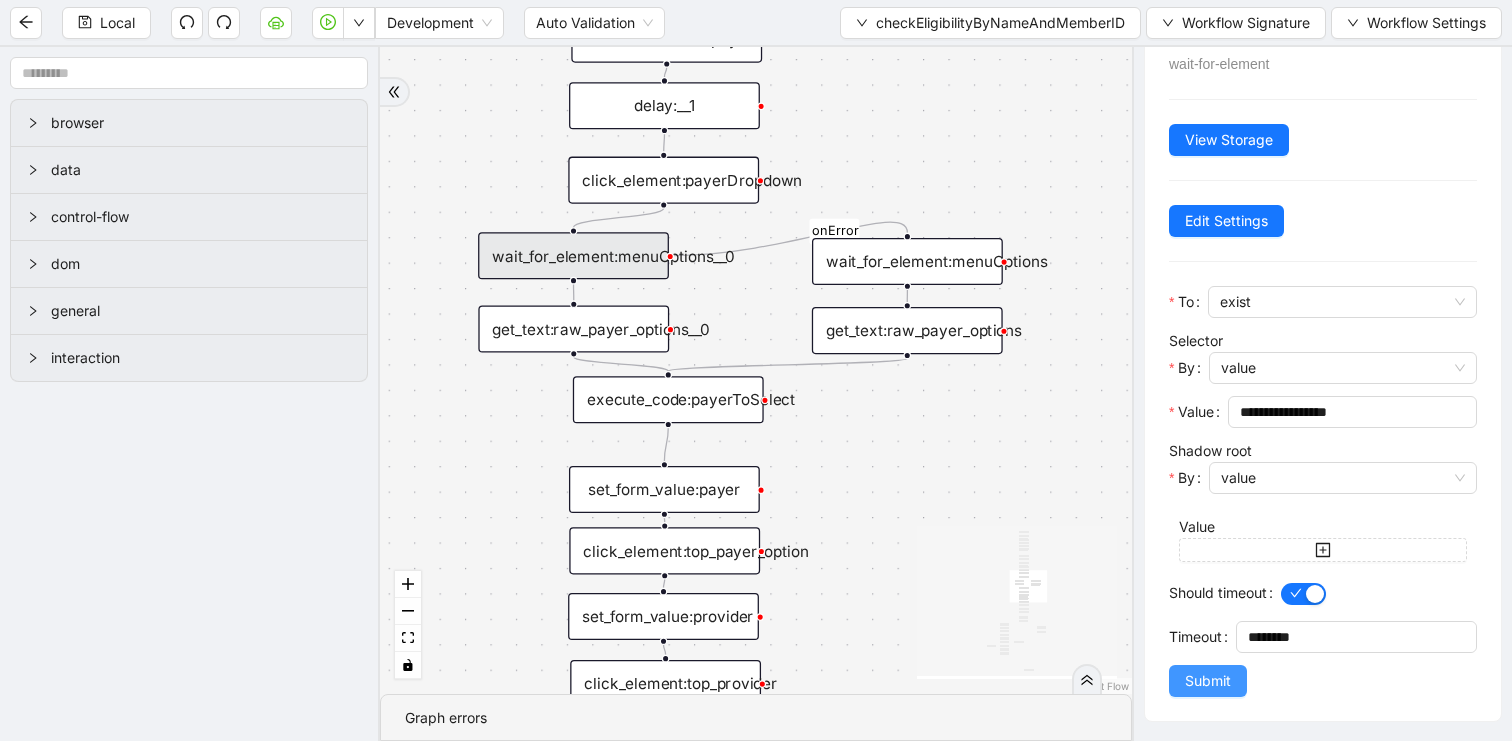 click on "Submit" at bounding box center [1208, 681] 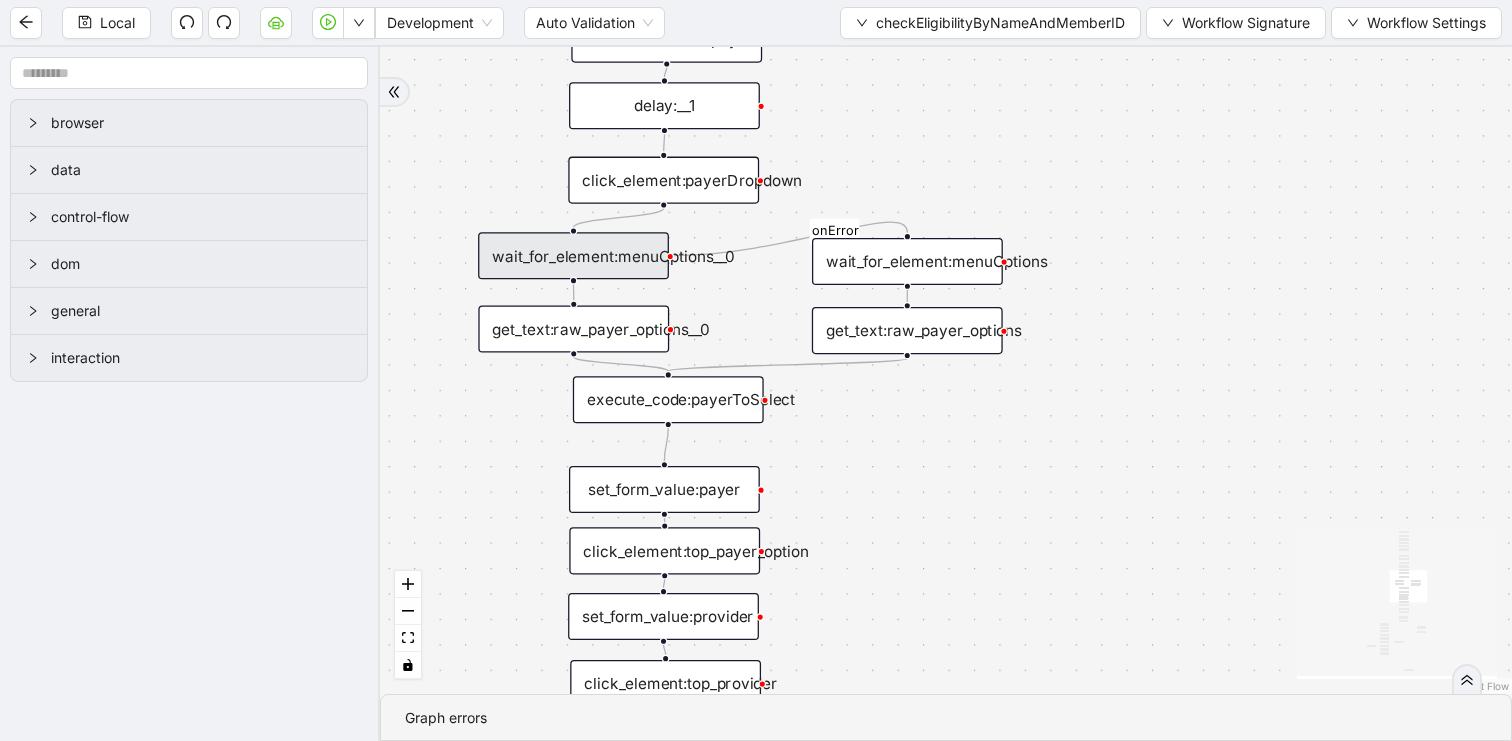 scroll, scrollTop: 0, scrollLeft: 0, axis: both 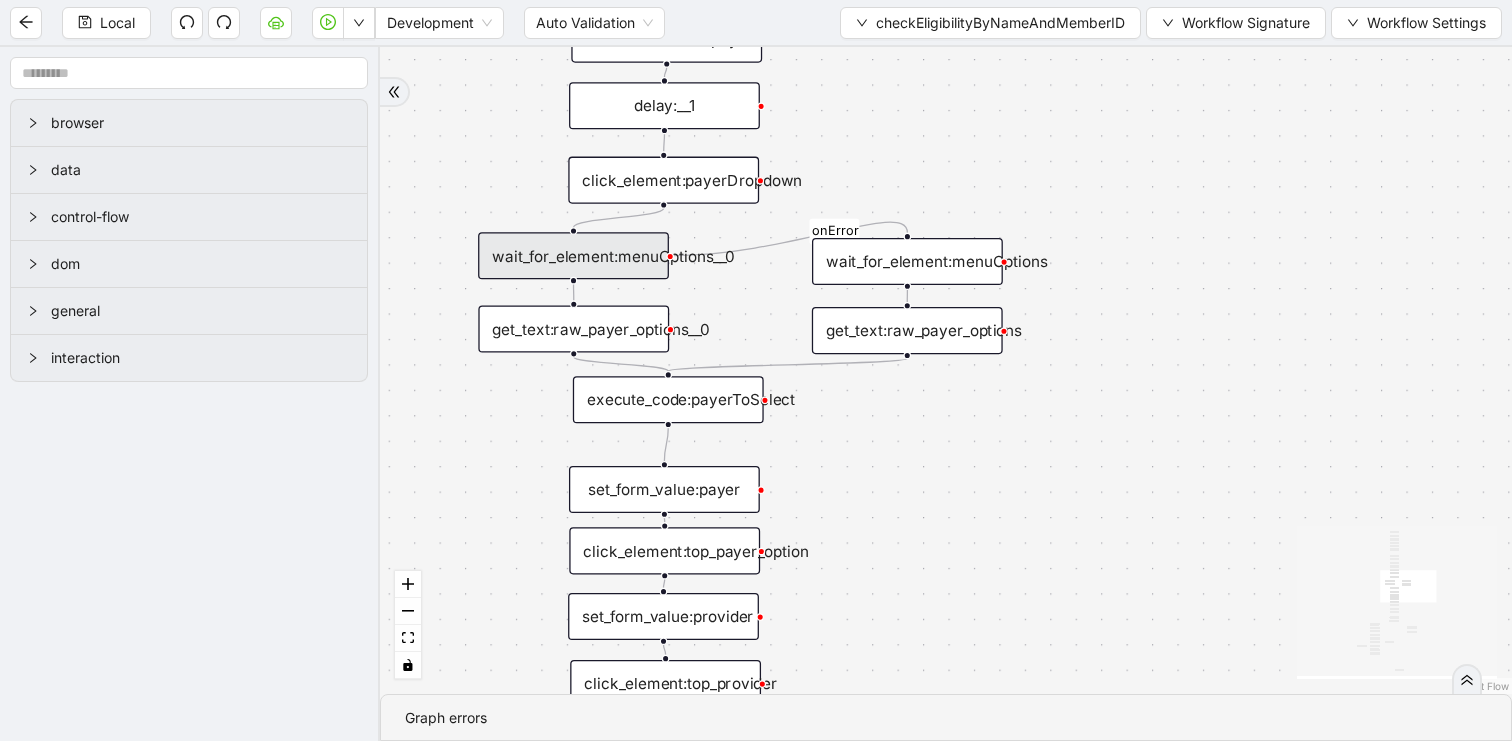 click on "get_text:raw_payer_options__0" at bounding box center [573, 328] 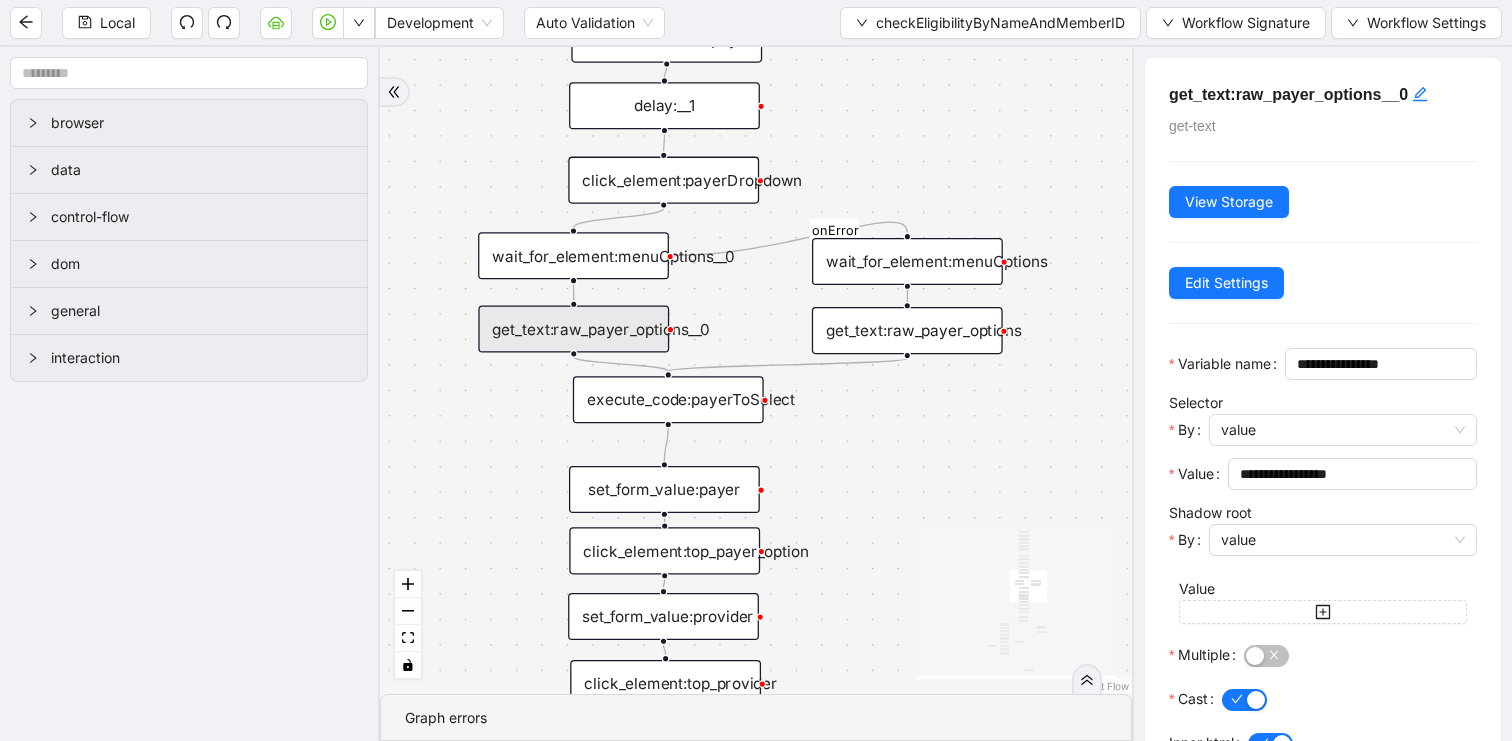 click on "**********" at bounding box center (1323, 442) 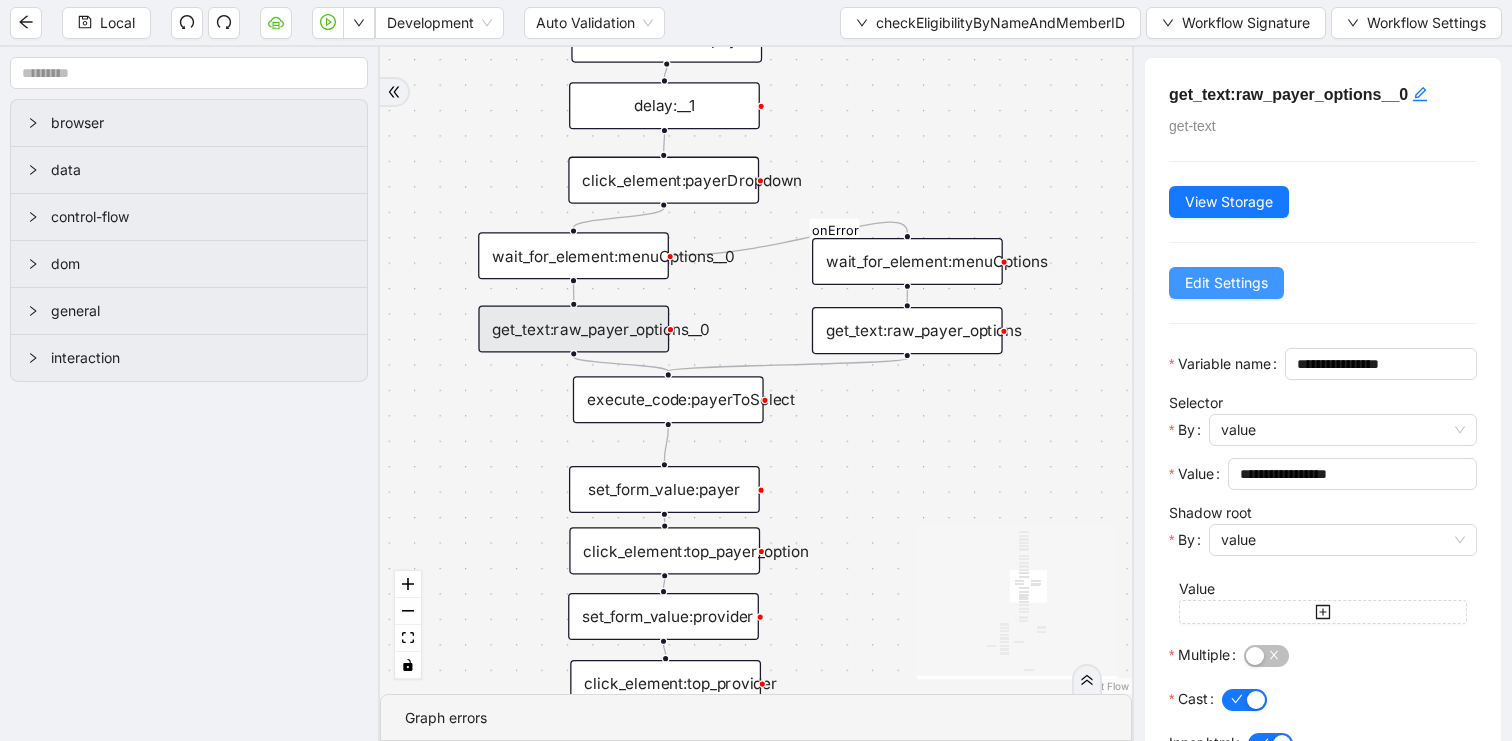 click on "Edit Settings" at bounding box center [1226, 283] 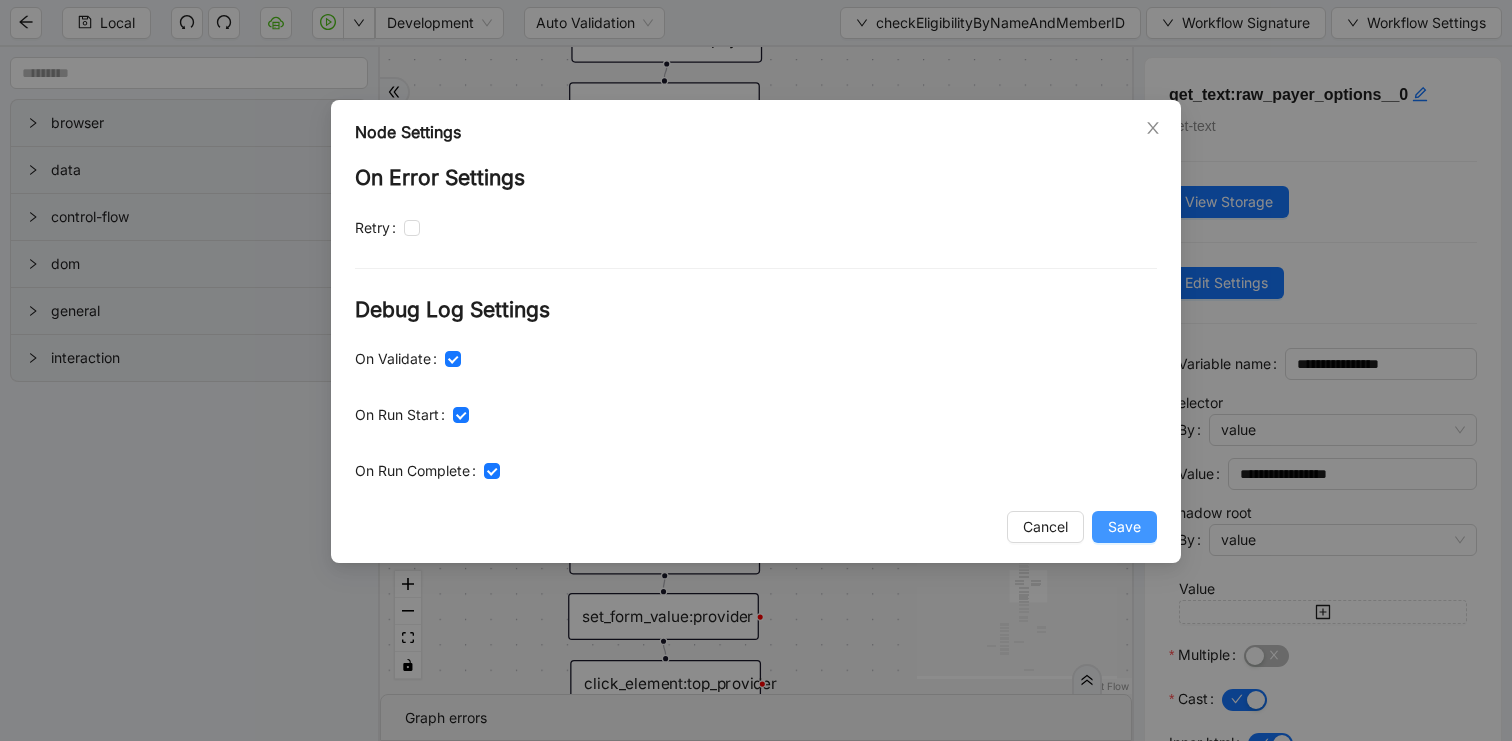 click on "Save" at bounding box center [1124, 527] 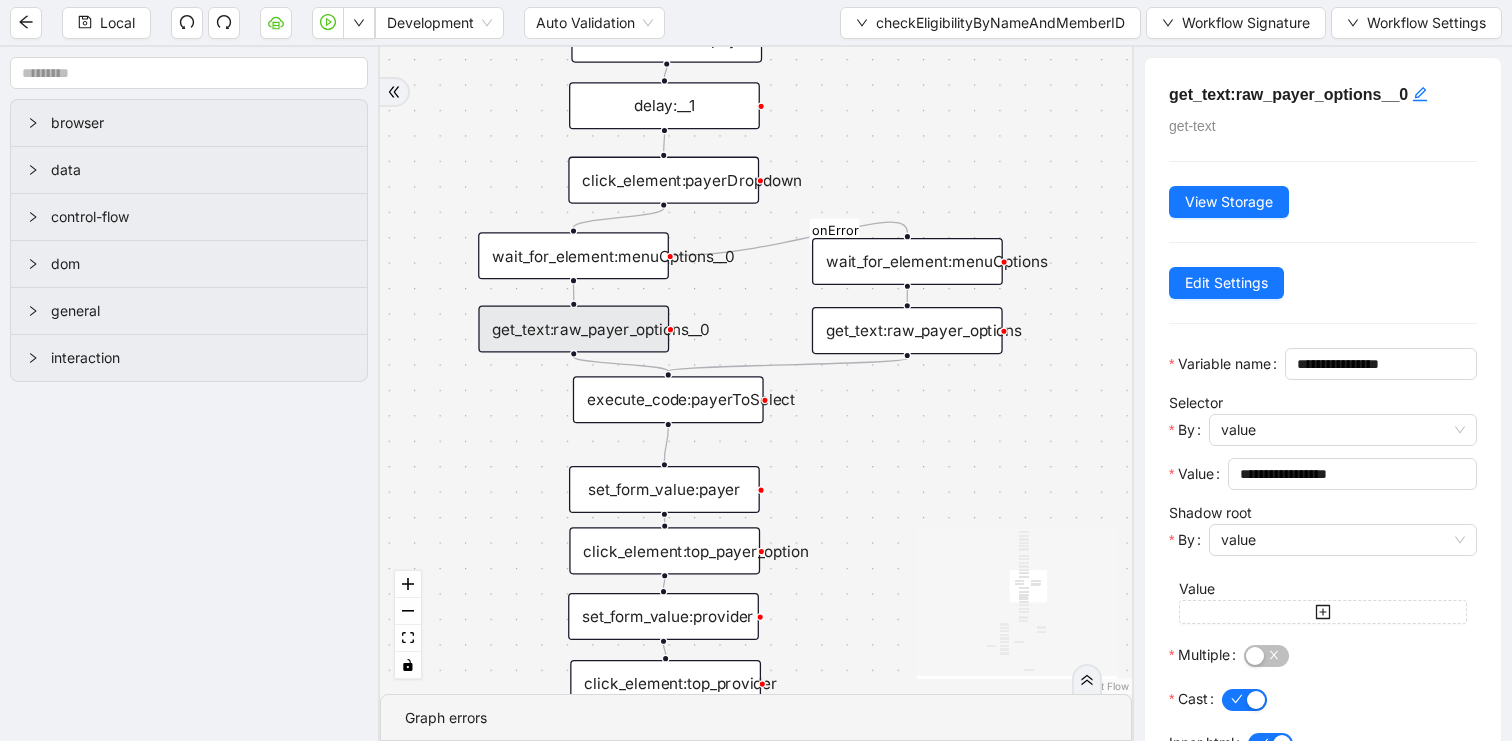 scroll, scrollTop: 138, scrollLeft: 0, axis: vertical 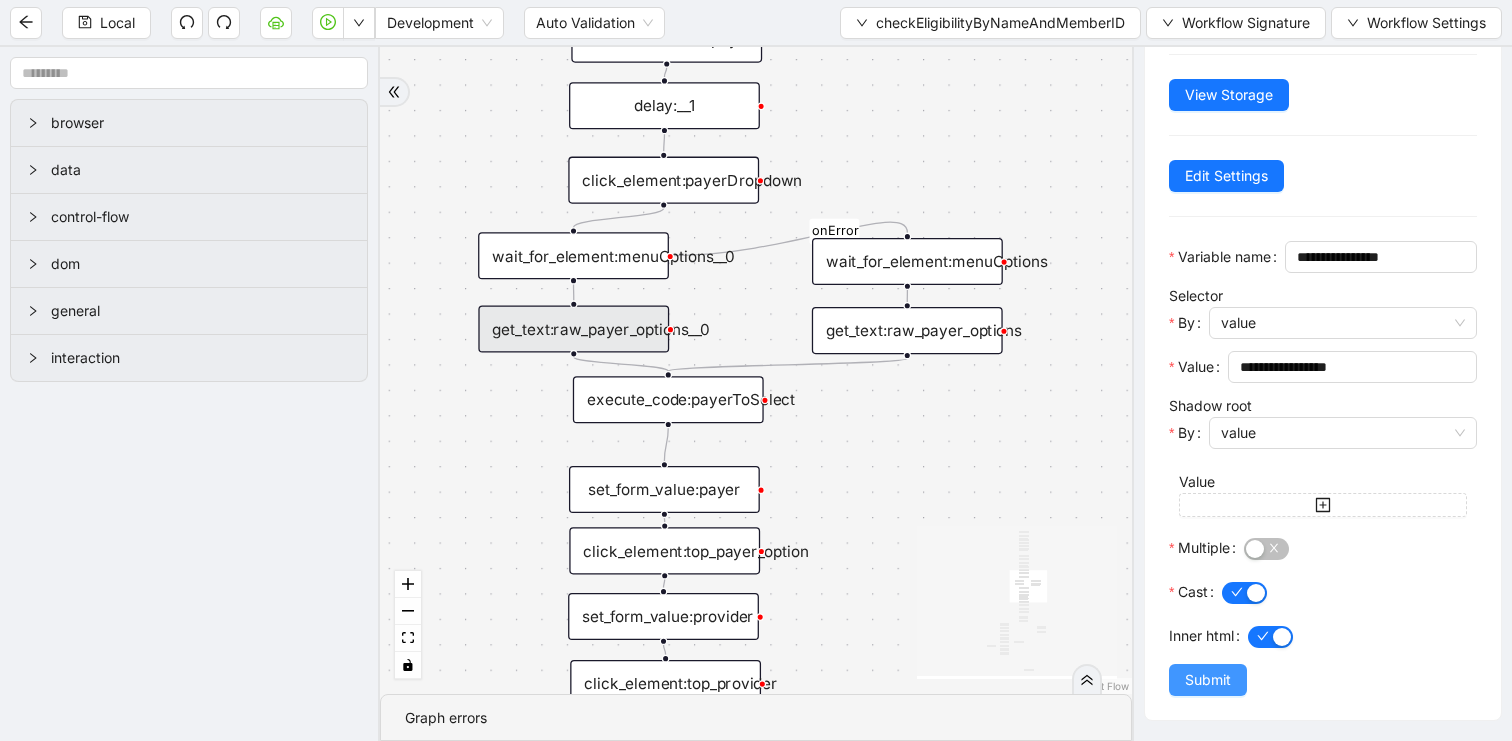 click on "Submit" at bounding box center (1208, 680) 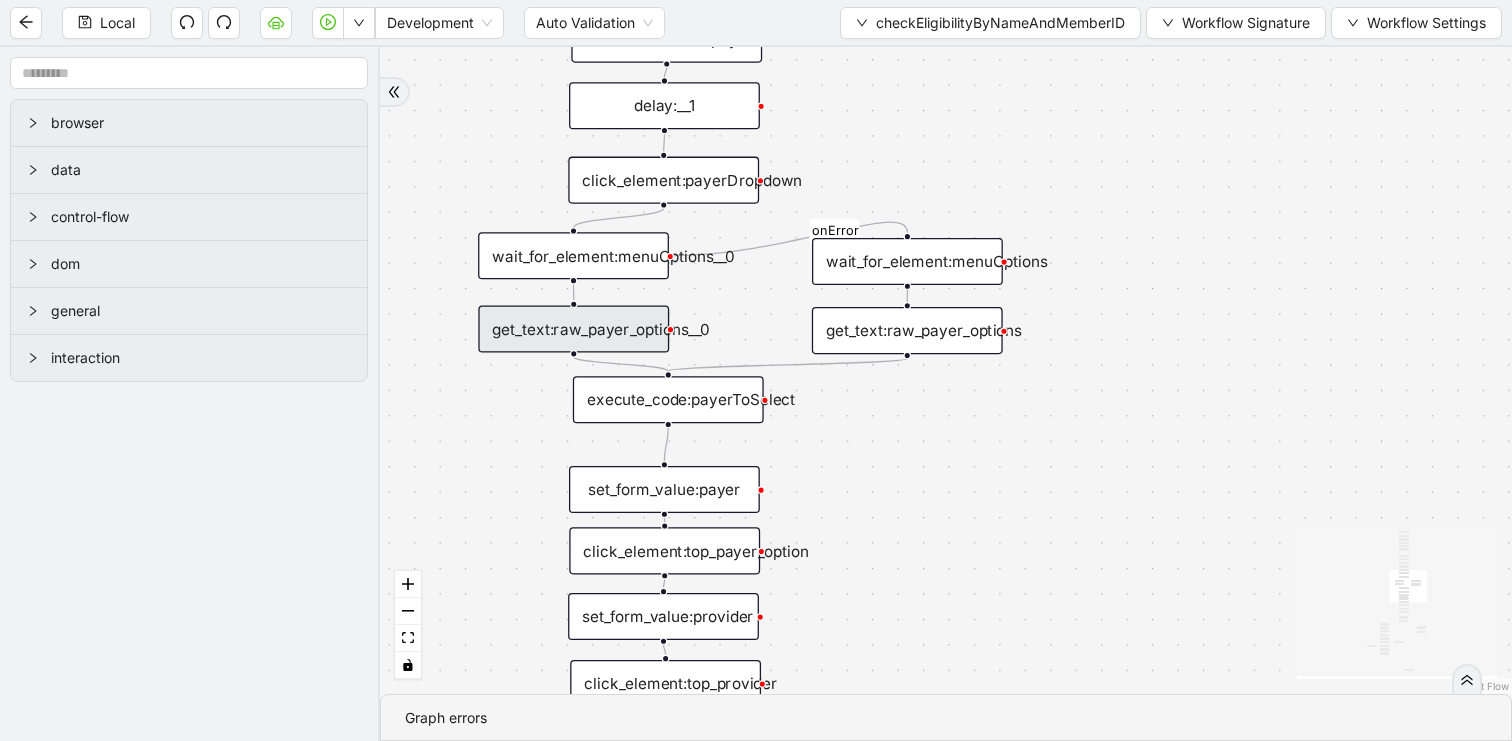scroll, scrollTop: 0, scrollLeft: 0, axis: both 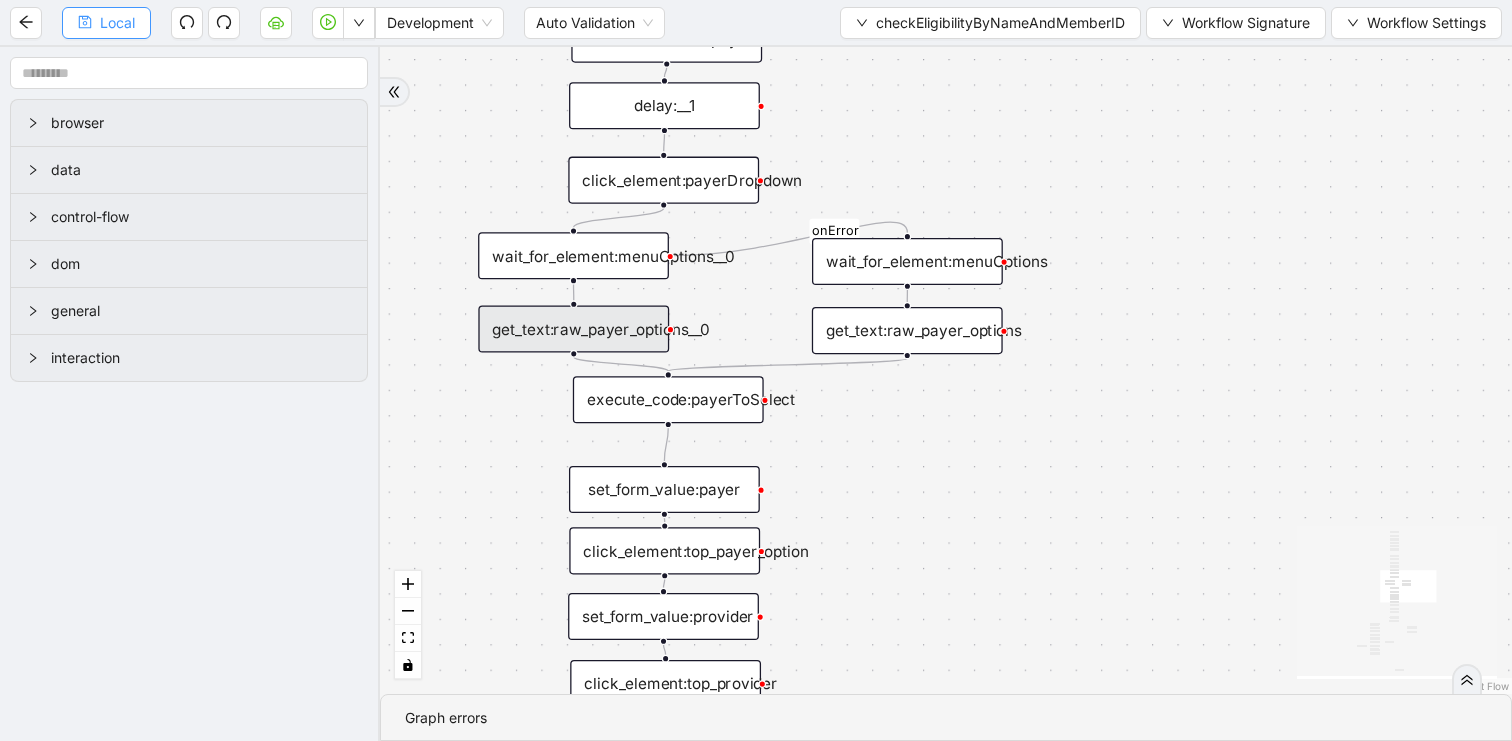 click on "Local" at bounding box center (106, 23) 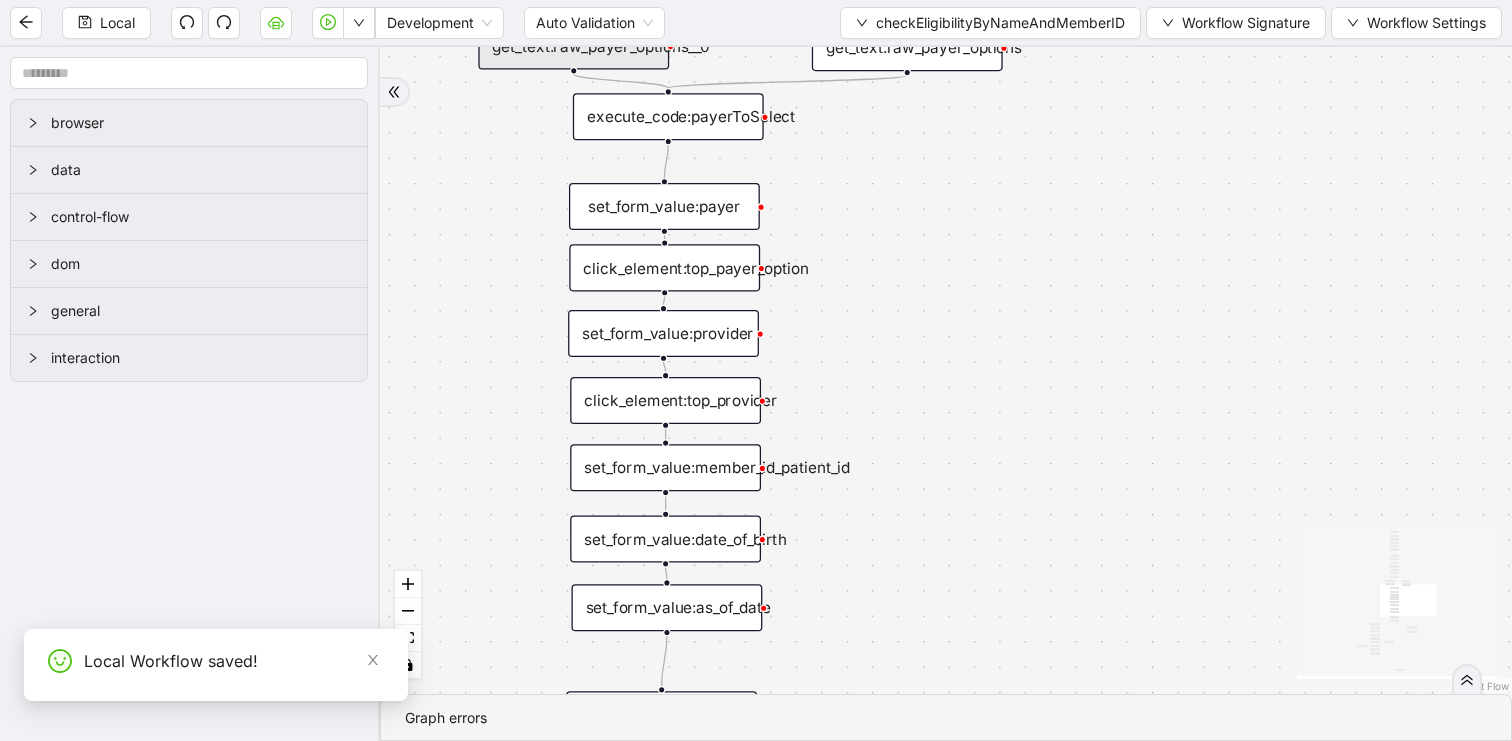 drag, startPoint x: 931, startPoint y: 317, endPoint x: 931, endPoint y: 207, distance: 110 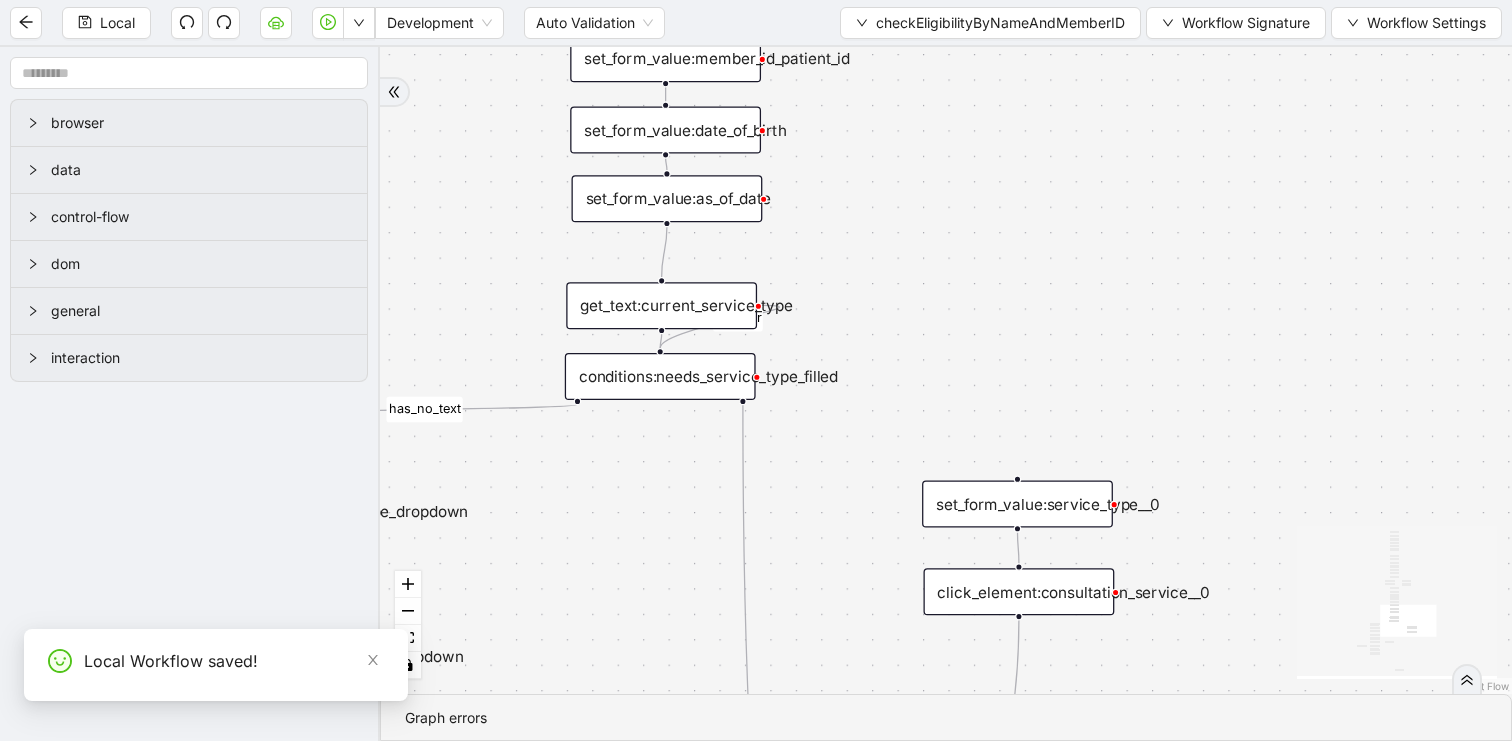 drag, startPoint x: 919, startPoint y: 421, endPoint x: 924, endPoint y: 211, distance: 210.05951 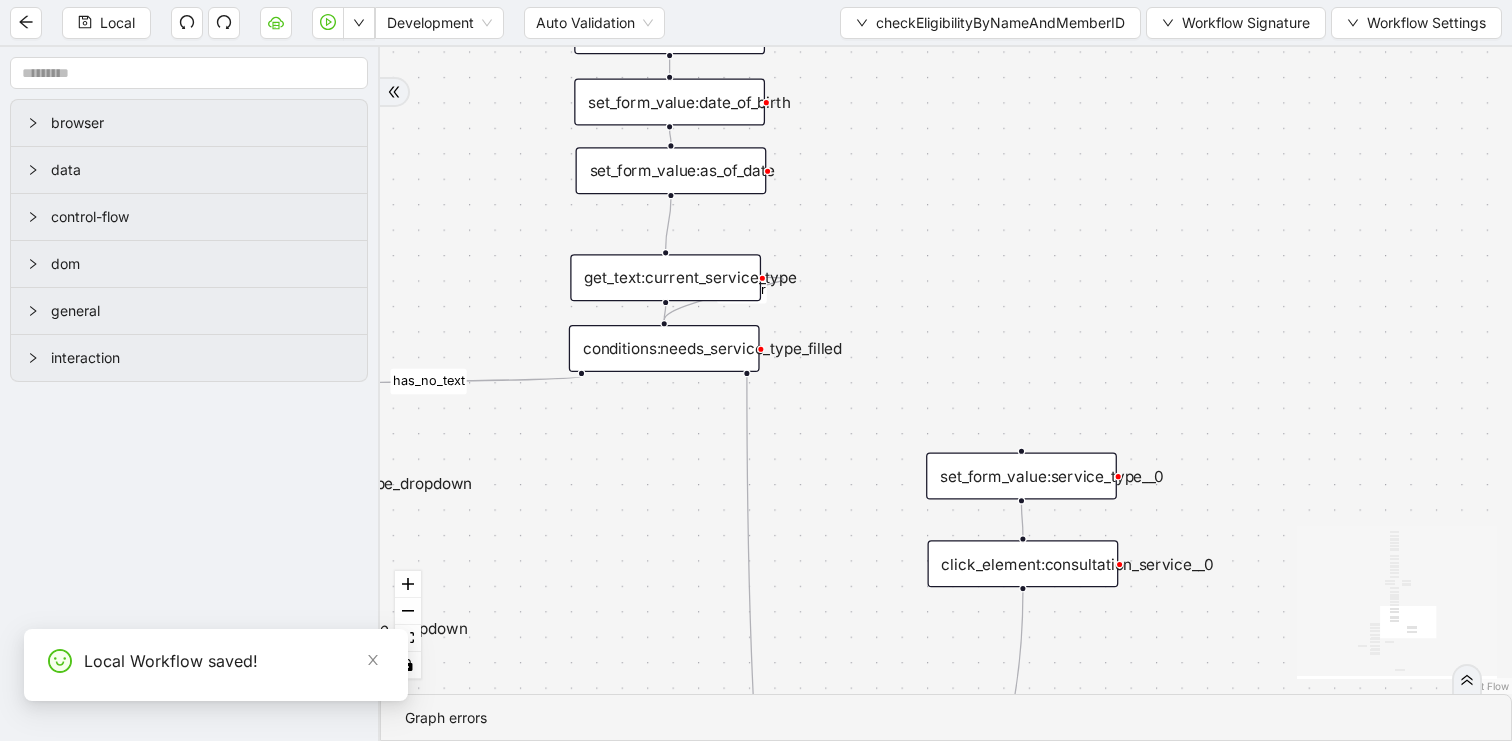 drag, startPoint x: 897, startPoint y: 290, endPoint x: 1127, endPoint y: -103, distance: 455.3559 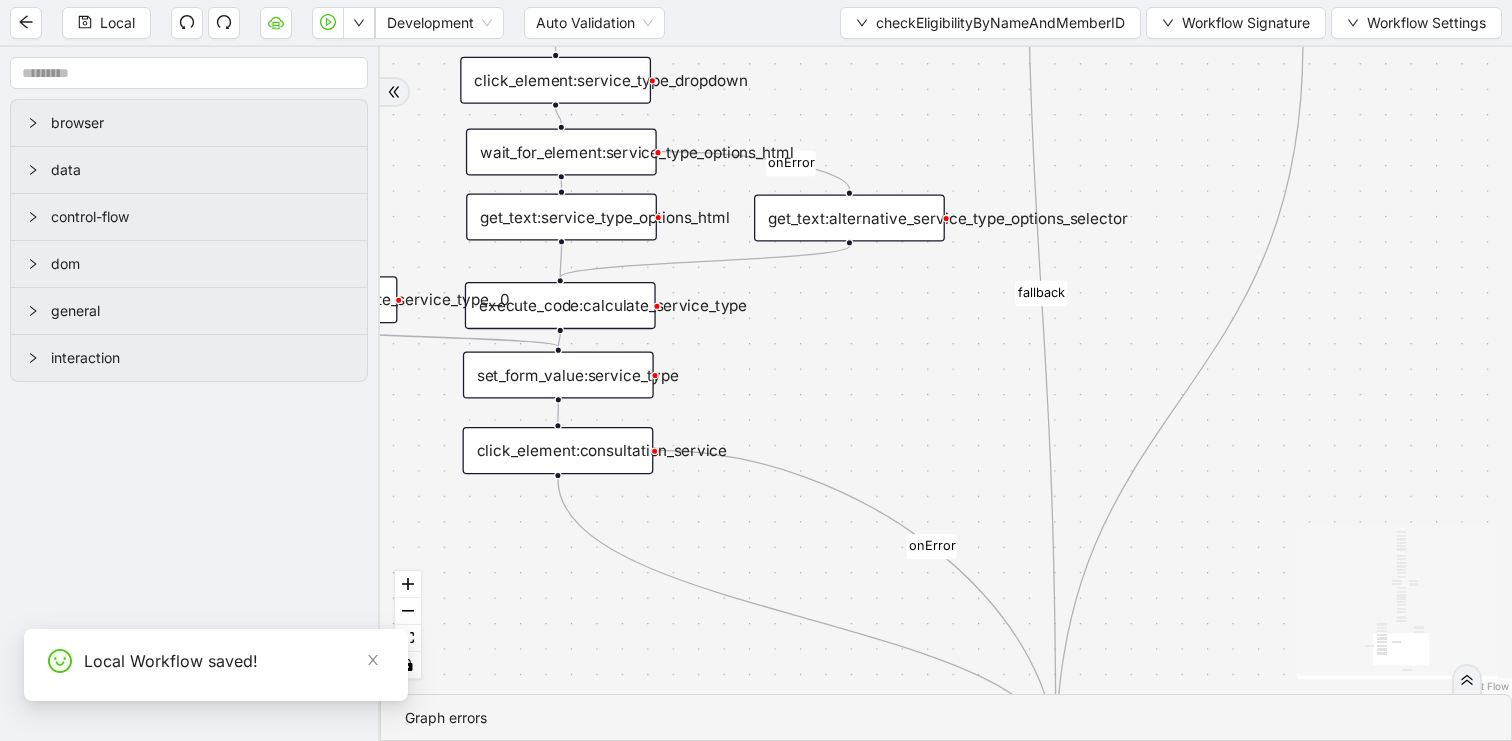 drag, startPoint x: 876, startPoint y: 320, endPoint x: 924, endPoint y: 446, distance: 134.83324 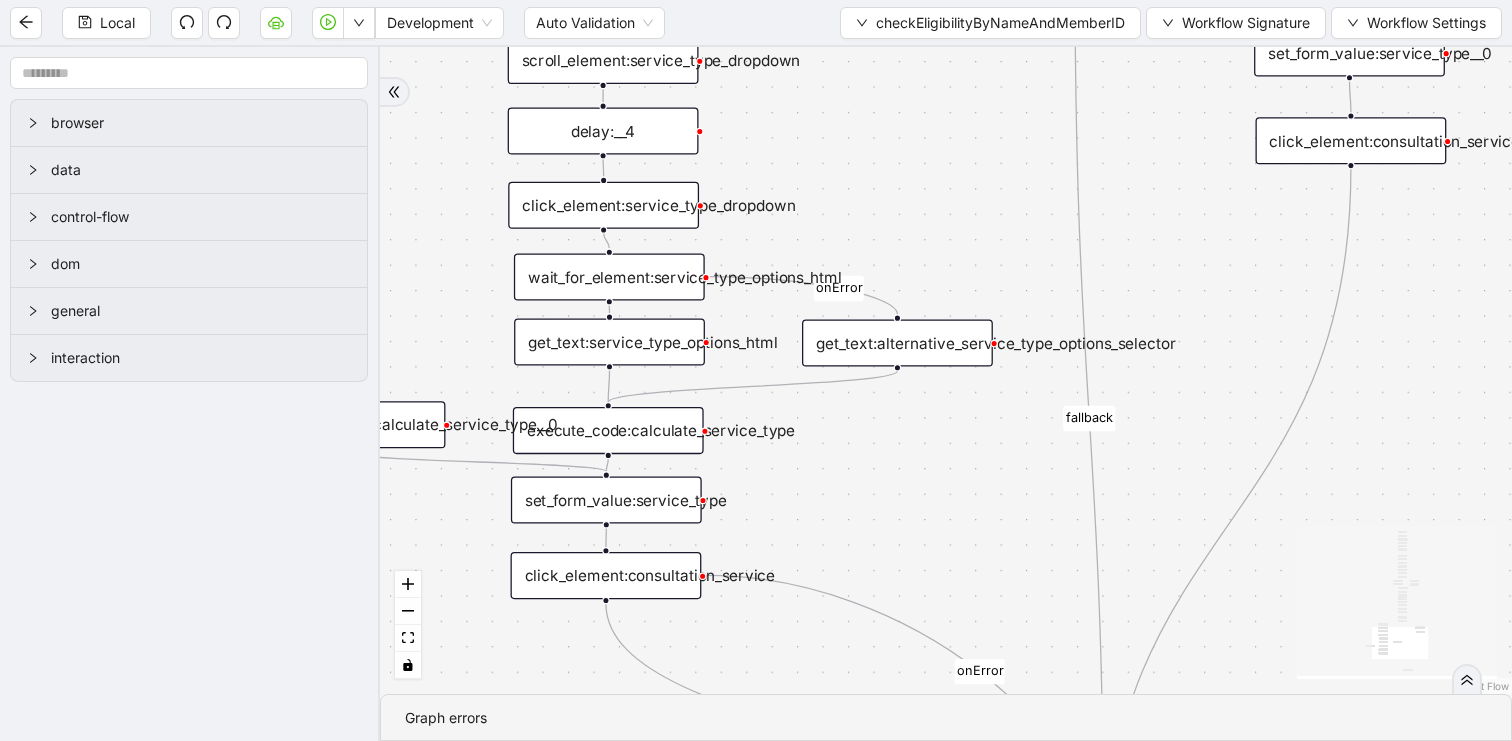 click on "execute_code:calculate_service_type" at bounding box center [608, 430] 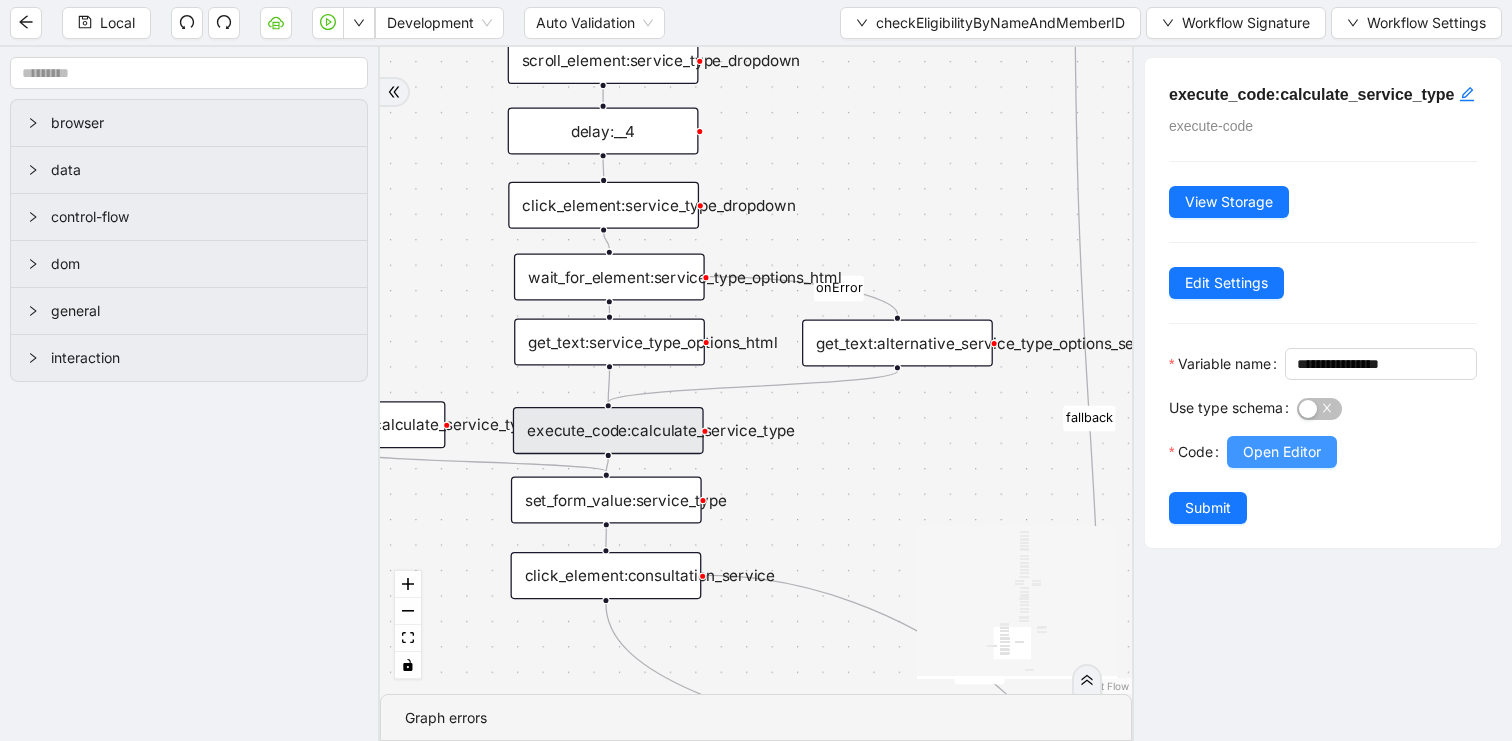 click on "Open Editor" at bounding box center (1282, 452) 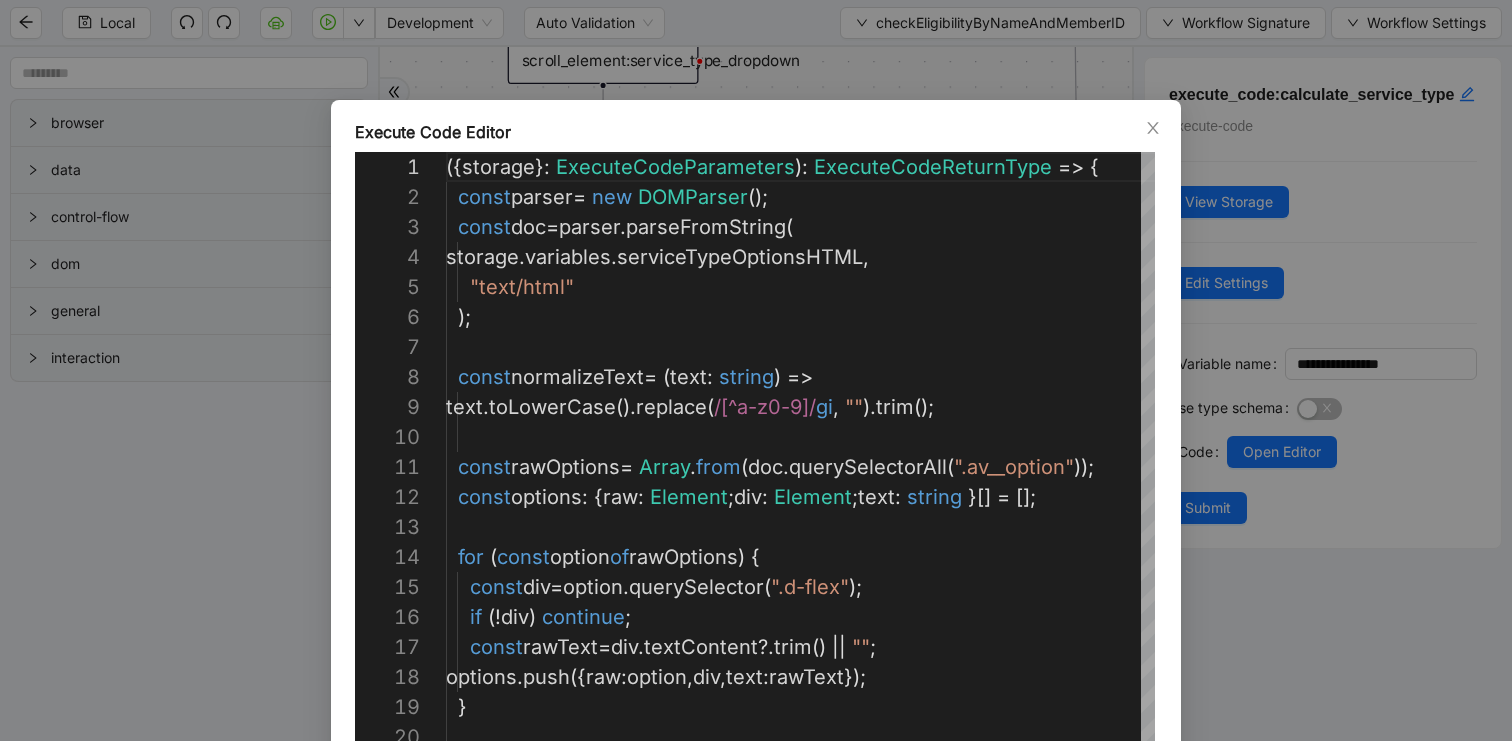 click on "({ storage }: ExecuteCodeParameters): ExecuteCodeReturnType => {
const parser = new DOMParser();
const doc = parser.parseFromString(storage.variables.serviceTypeOptionsHTML, "text/html");
const rawOptions = Array.from(doc.querySelectorAll(".av__option"));
const options: { raw: Element; div: Element; text: string }[] = [];
const normalizeText = (text: string) =>
text.toLowerCase().replace(/[^a-z0-9]/gi, "").trim();
for (const option of rawOptions) {
const div = option.querySelector(".d-flex");
if (!div) continue;
const rawText = div.textContent?.trim() || "";
options.push({ raw: option, div, text: rawText });
}
// Priority 1: Exact "Consultation - 3" match
const exactMatch = options.find(opt =>
opt.text.toLowerCase().includes("consultation - 3")
);
if (exactMatch) return exactMatch.text.split("-")[0].trim();
// Priority 2: Any "consultation" match
const anyConsult = options.find(opt =>
opt.text.toLowerCase().includes("consultation")
);
if (anyConsult) return anyConsult.text.split("-")[0].trim();
// Priority 3: Similarity fallback
return "";
}" at bounding box center (756, 370) 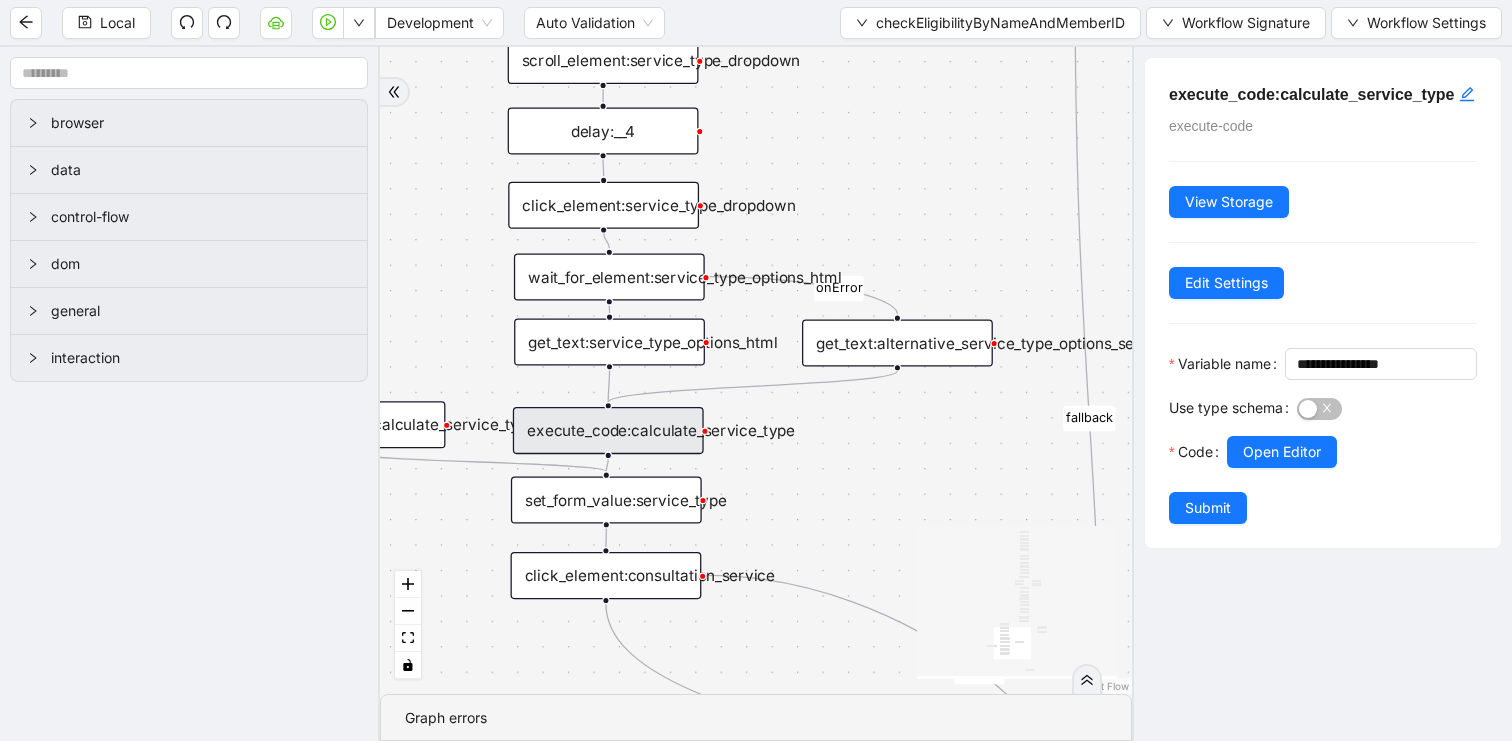 click on "execute_code:calculate_service_type__0" at bounding box center (350, 424) 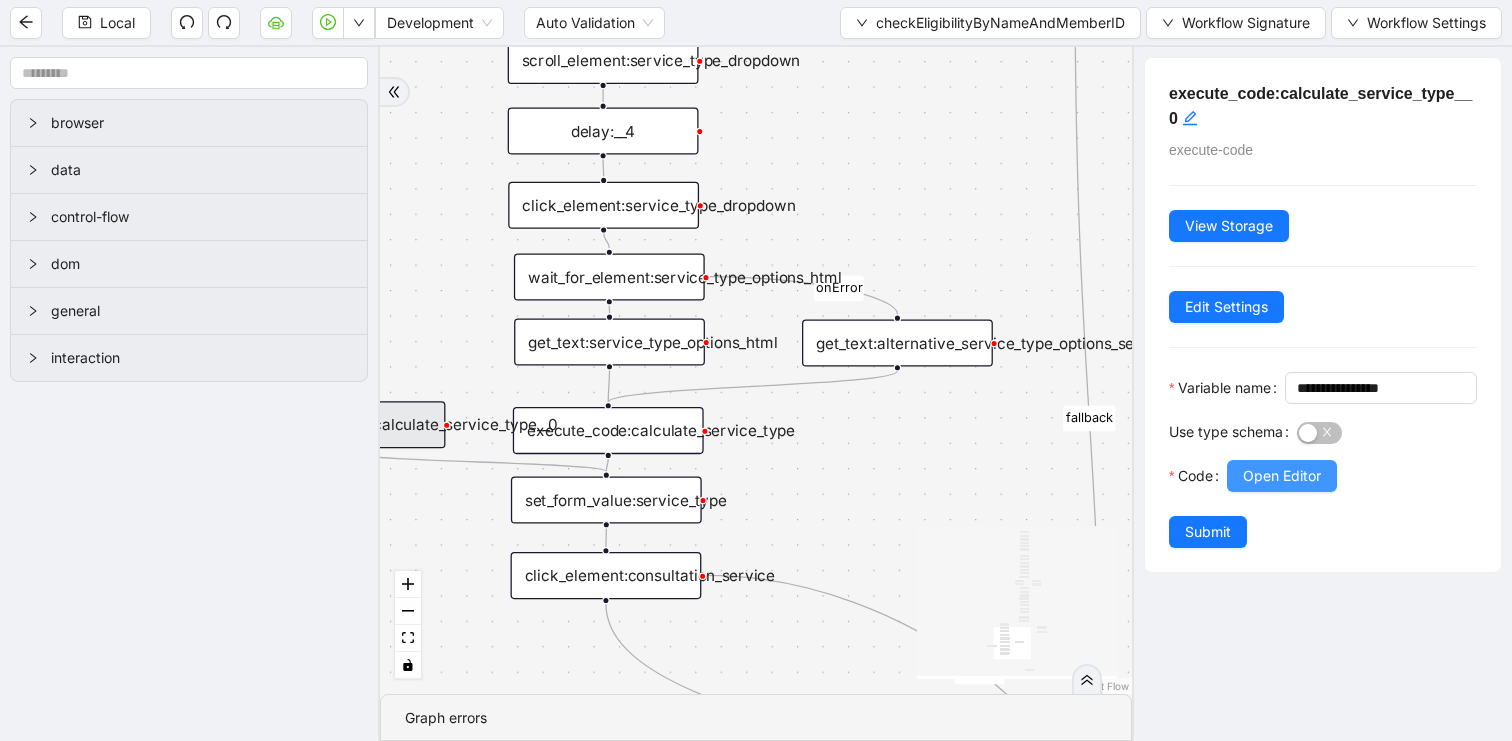 click on "Open Editor" at bounding box center [1282, 476] 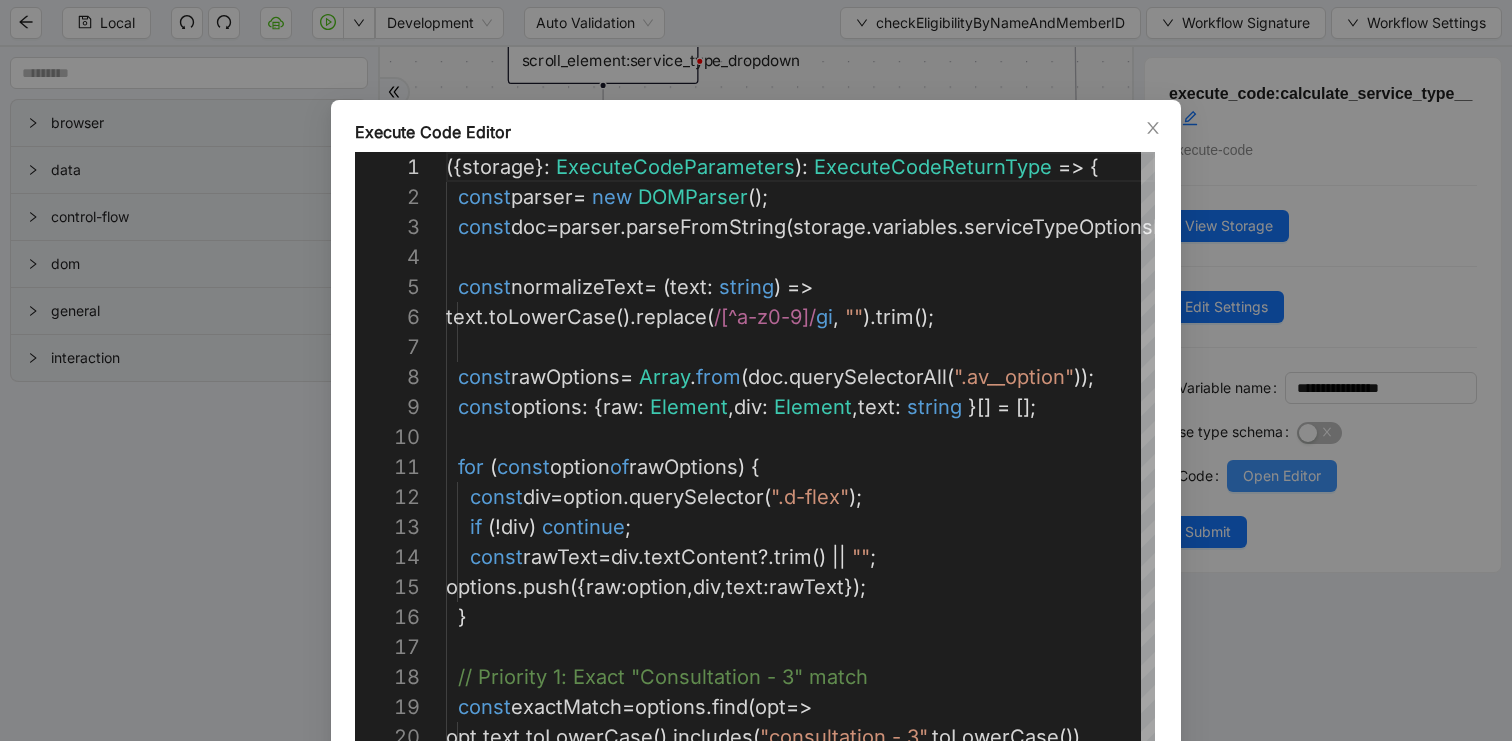 scroll, scrollTop: 300, scrollLeft: 0, axis: vertical 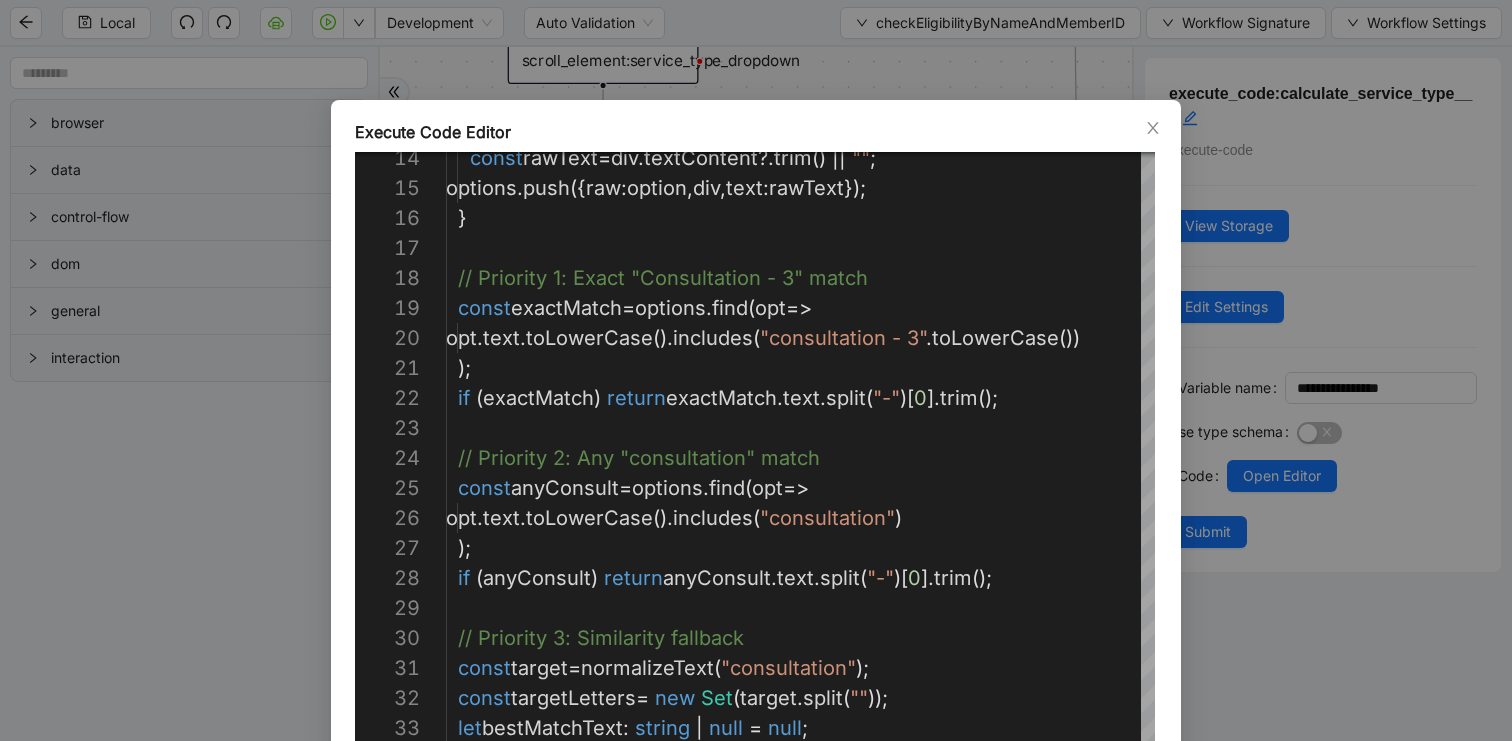 click on "// Priority 3: Similarity fallback
if (anyConsult) return anyConsult.text.split("-")[0].trim();
// Priority 2: Any "consultation" match
const anyConsult = options.find(opt =>
opt.text.toLowerCase().includes("consultation")
);
// Priority 1: Exact "Consultation - 3" match
const exactMatch = options.find(opt =>
opt.text.toLowerCase().includes("consultation - 3")
);
if (exactMatch) return exactMatch.text.split("-")[0].trim();
options.push({ raw: option, div, text: rawText });
}
const rawText = div.textContent?.trim() || "";
const target = normalizeText("consultation");
const targetLetters = new Set(target.split(""));
let bestMatchText: string |" at bounding box center (756, 370) 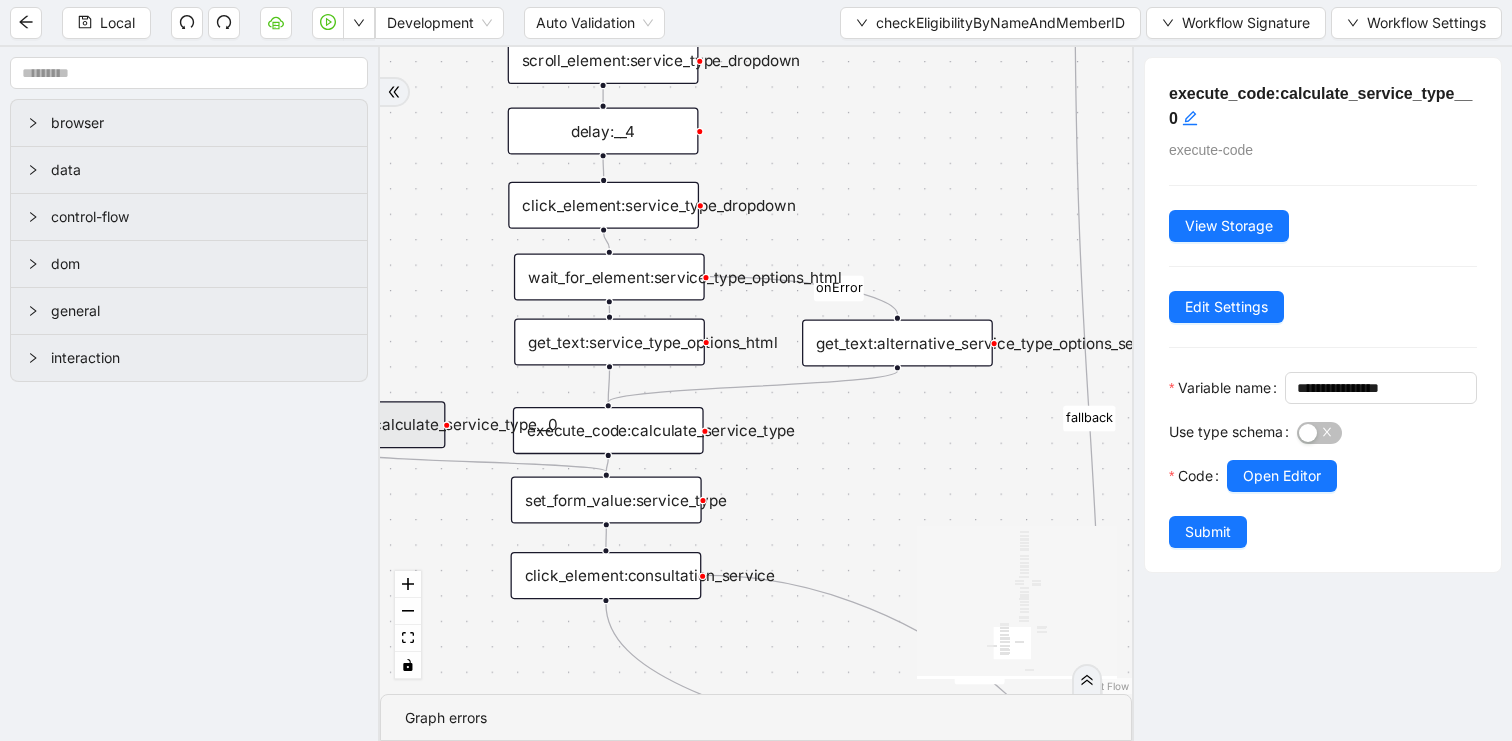click on "execute_code:calculate_service_type" at bounding box center (608, 430) 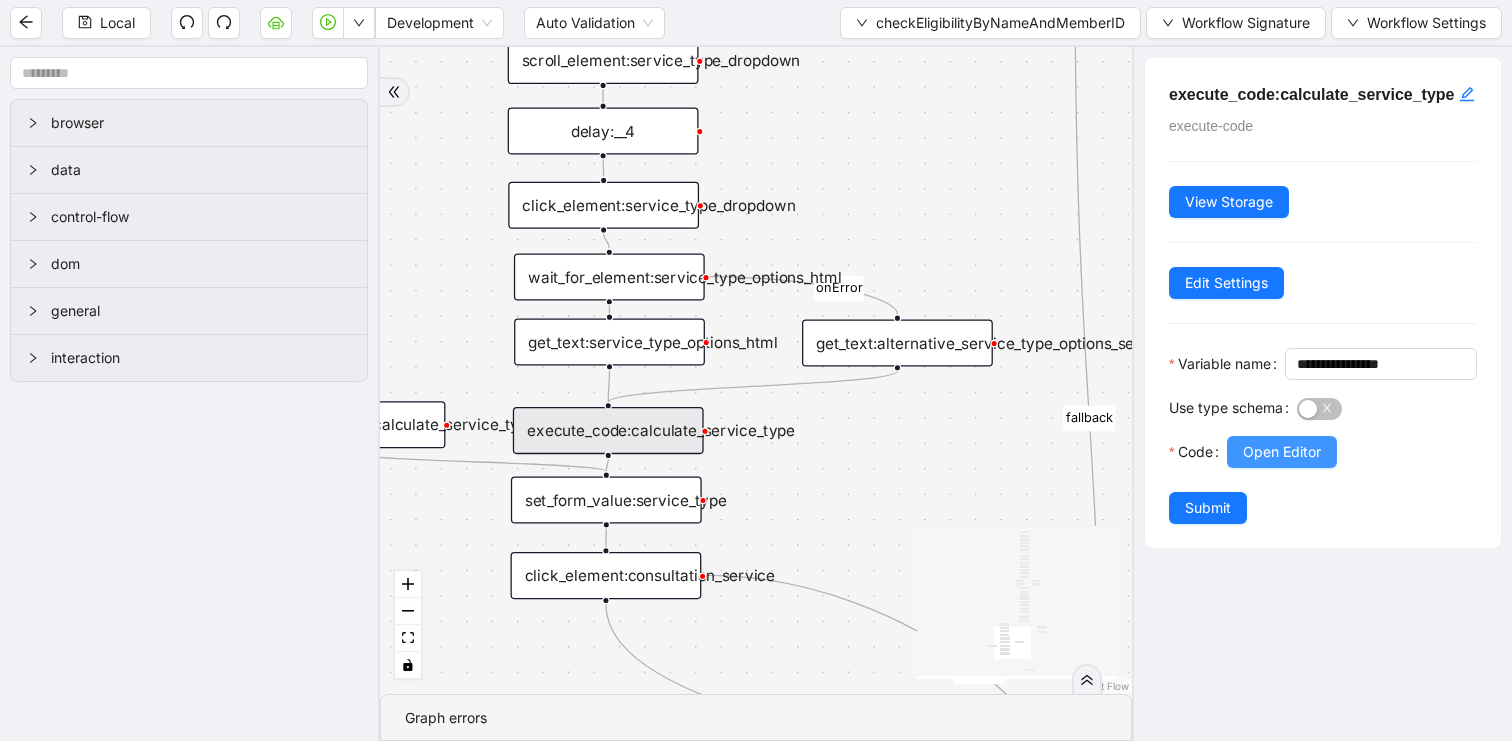 click on "Open Editor" at bounding box center (1282, 452) 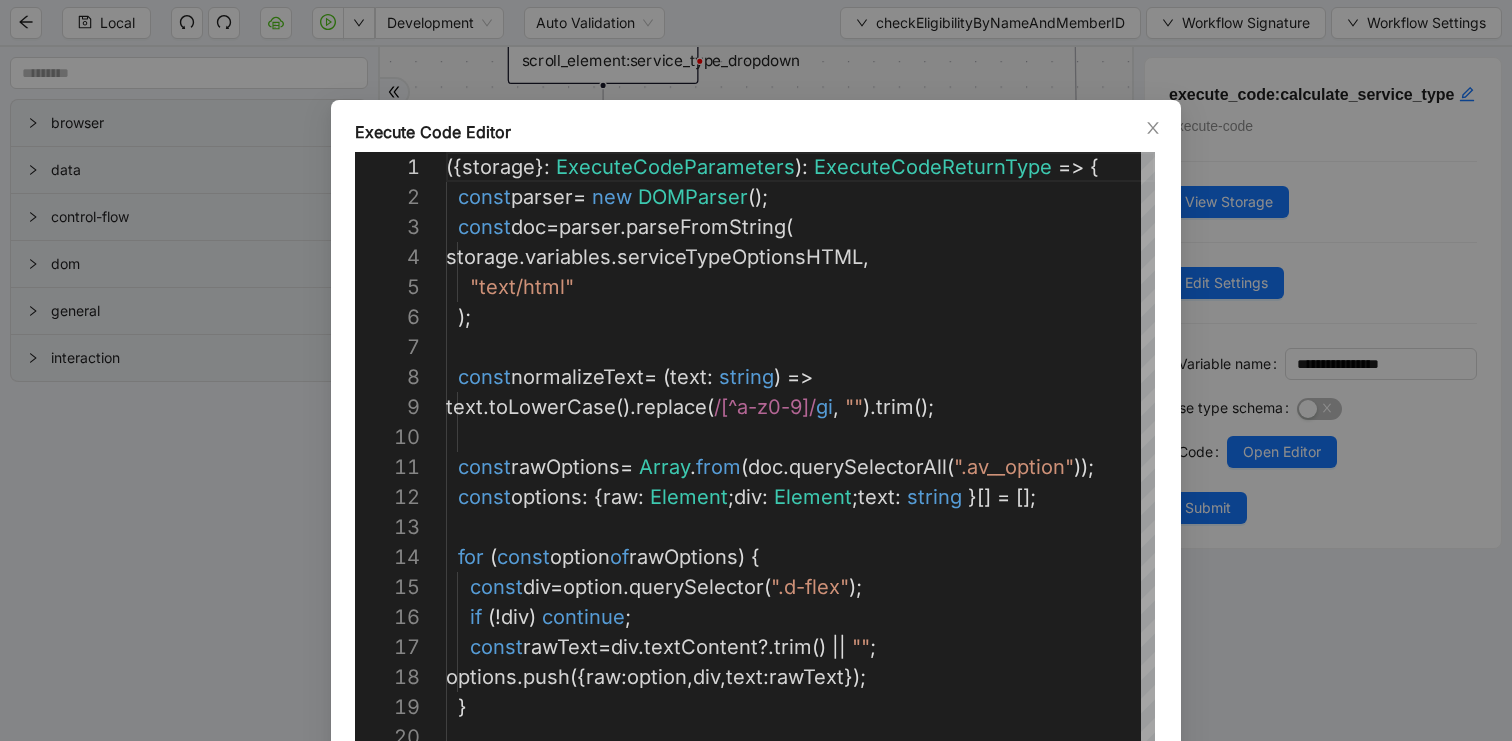 scroll, scrollTop: 300, scrollLeft: 0, axis: vertical 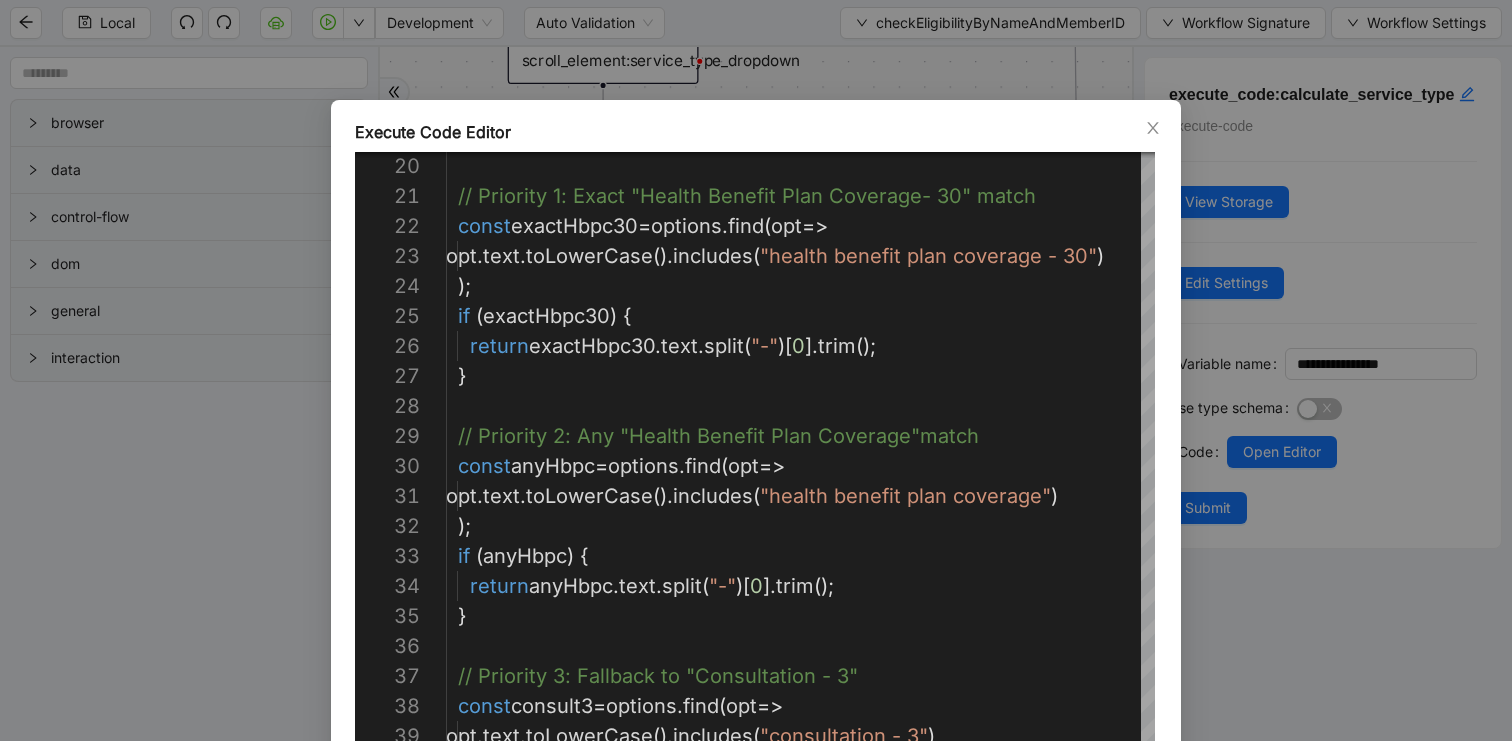 click on "// Priority 1: Exact "Health Benefit Plan Coverage - 30" match
const exactHbpc30 = options.find(opt =>
opt.text.toLowerCase().includes("health benefit plan coverage - 30")
);
if (exactHbpc30) {
return exactHbpc30.text.split("-")[0].trim();
}
// Priority 2: Any "Health Benefit Plan Coverage" match
const anyHbpc = options.find(opt =>
opt.text.toLowerCase().includes("health benefit plan coverage")
);
if (anyHbpc) {
return anyHbpc.text.split("-")[0].trim();
}
// Priority 3: Fallback to "Consultation - 3"
const consult3 = options.find(opt =>
opt.text.toLowerCase().includes("consultation - 3")
);" at bounding box center (756, 370) 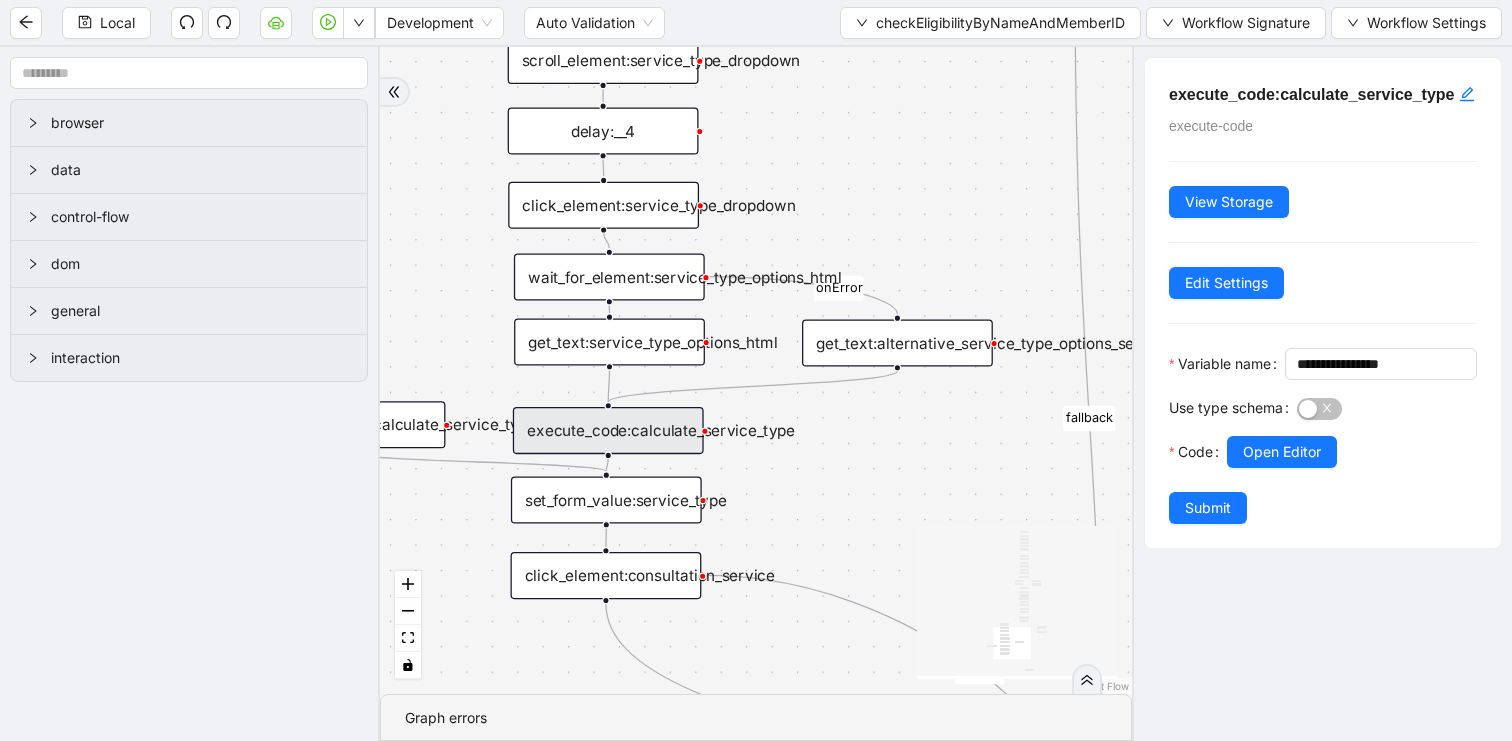click on "fallback has_no_text onError onError onError onError trigger execute_code:single_billing_rules click_element:states_dropdown set_form_value:state_search click_element:top_search_result click_element:patient_registration click_element:eligibility_and_benfits_inquiry set_form_value:provider set_current_frame: delay: set_form_value:payer click_element:top_payer_option click_element:top_provider set_form_value:date_of_birth set_form_value:as_of_date wait_for_element:payer_form execute_code:get_state_name_from_package_id get_text:raw_payer_options delay:__1 set_form_value:member_id_patient_id get_text:current_service_type set_form_value:service_type click_element:consultation_service click_element:submit set_form_value:service_type__0 click_element:consultation_service__0 get_text:service_type_options_html execute_code:calculate_service_type click_element:service_type_dropdown conditions:needs_service_type_filled get_text:alternative_service_type_options_selector delay:__3 delay:__4 execute_code:payerToSelect" at bounding box center [756, 370] 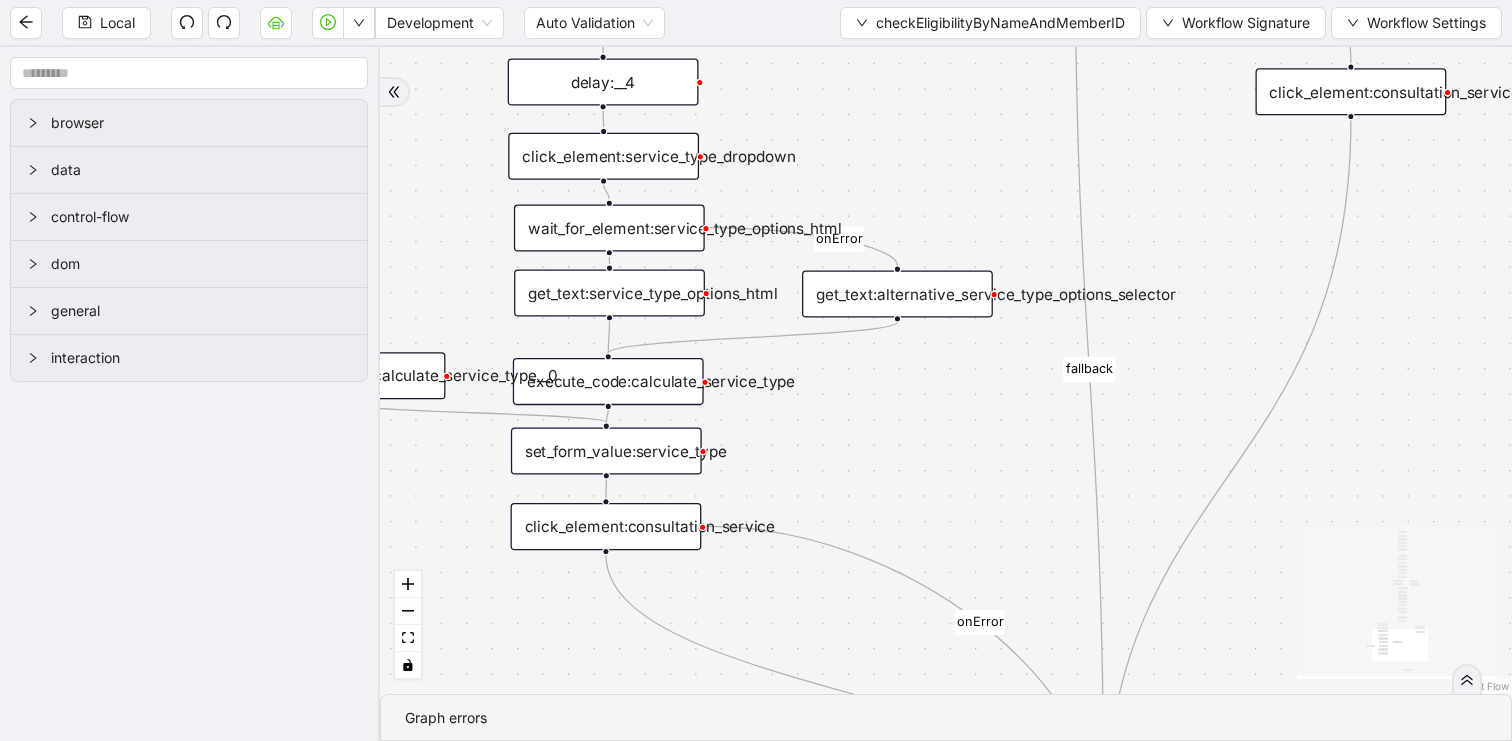 drag, startPoint x: 835, startPoint y: 490, endPoint x: 835, endPoint y: 381, distance: 109 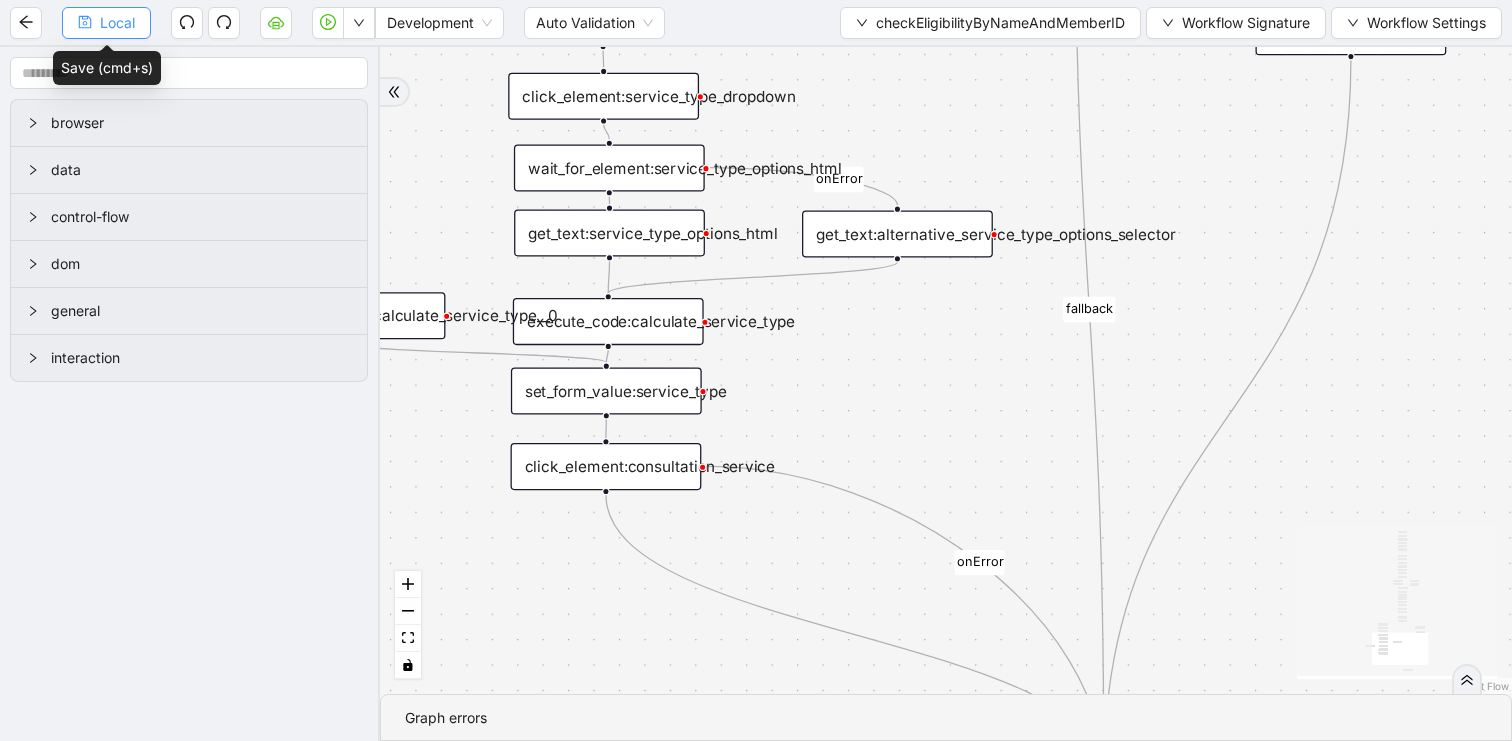 click on "Local" at bounding box center (117, 23) 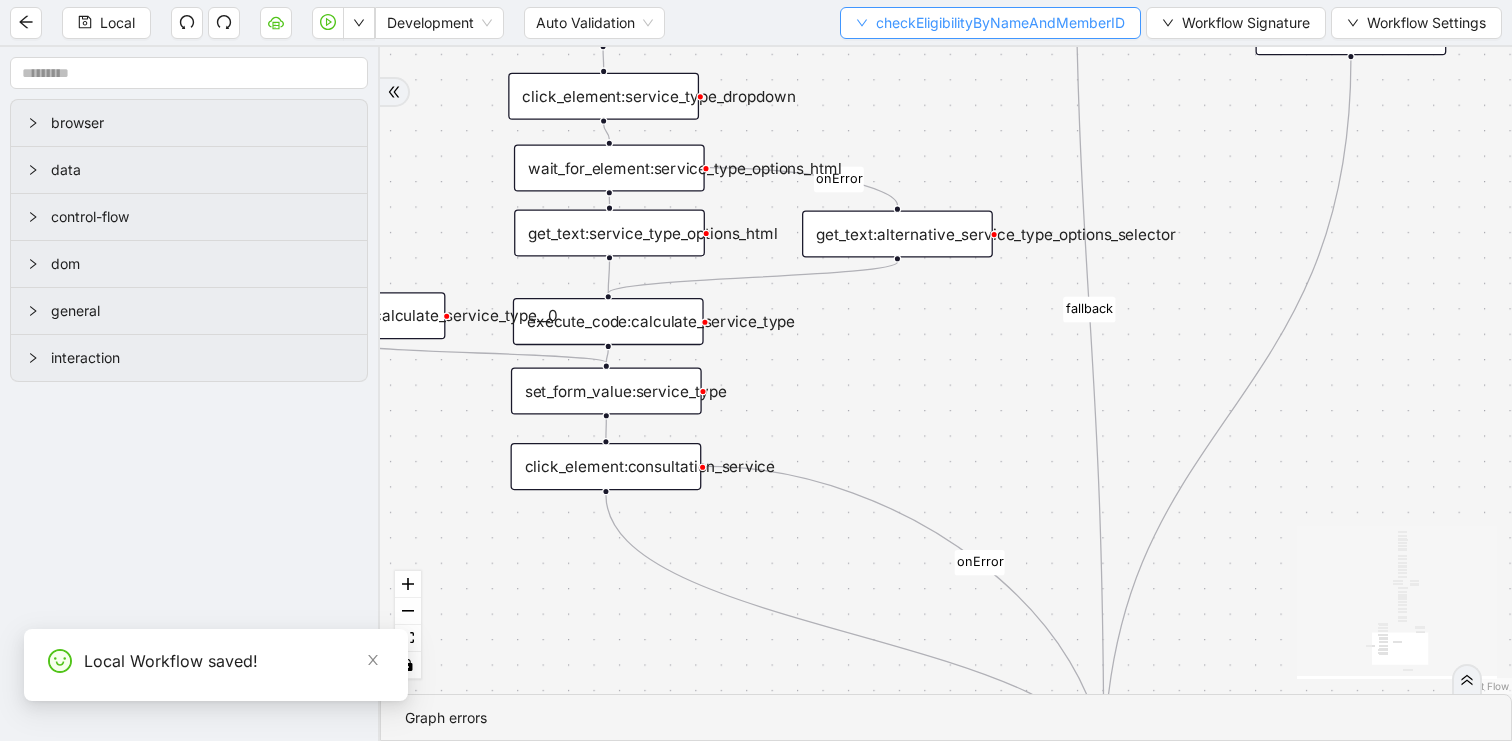 click on "checkEligibilityByNameAndMemberID" at bounding box center (1000, 23) 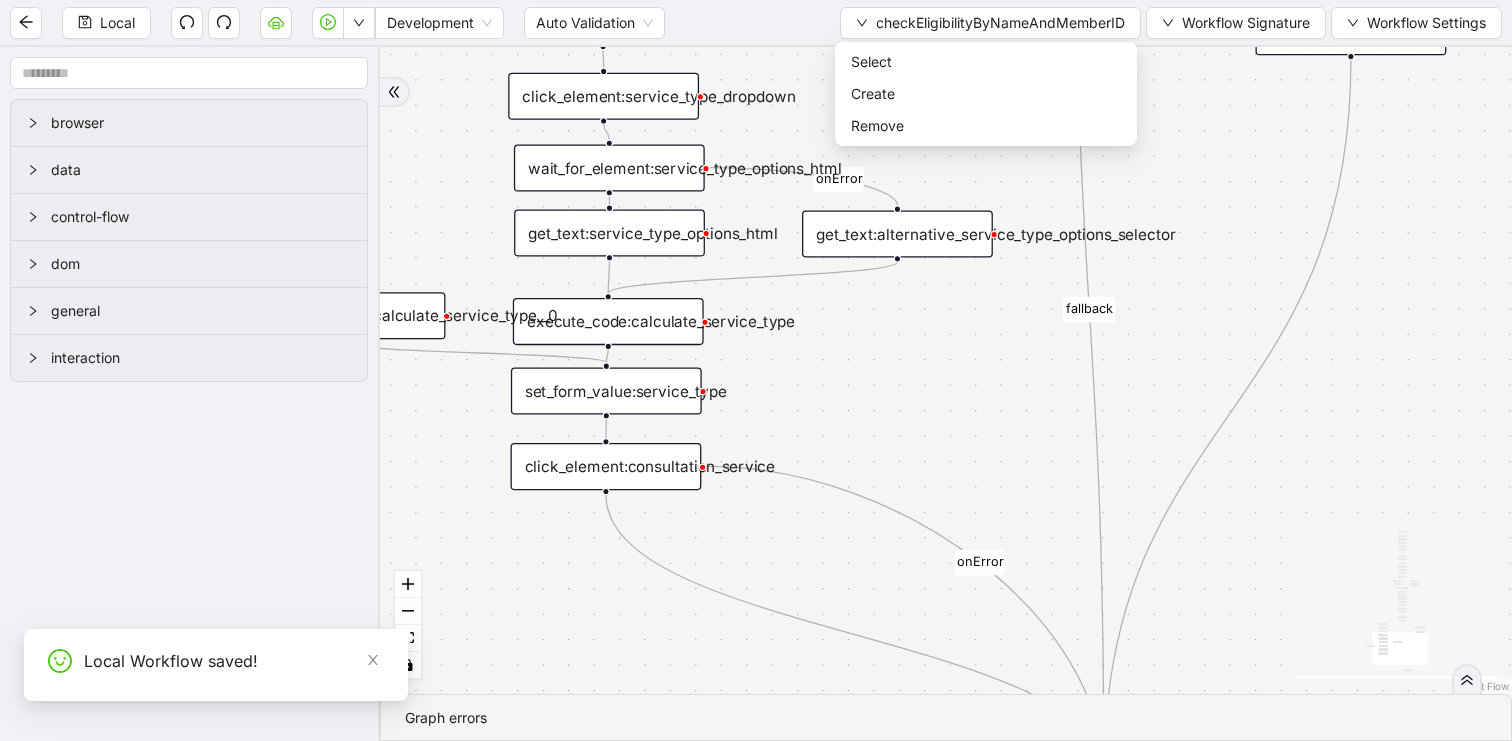 click on "Select Create Remove" at bounding box center [986, 94] 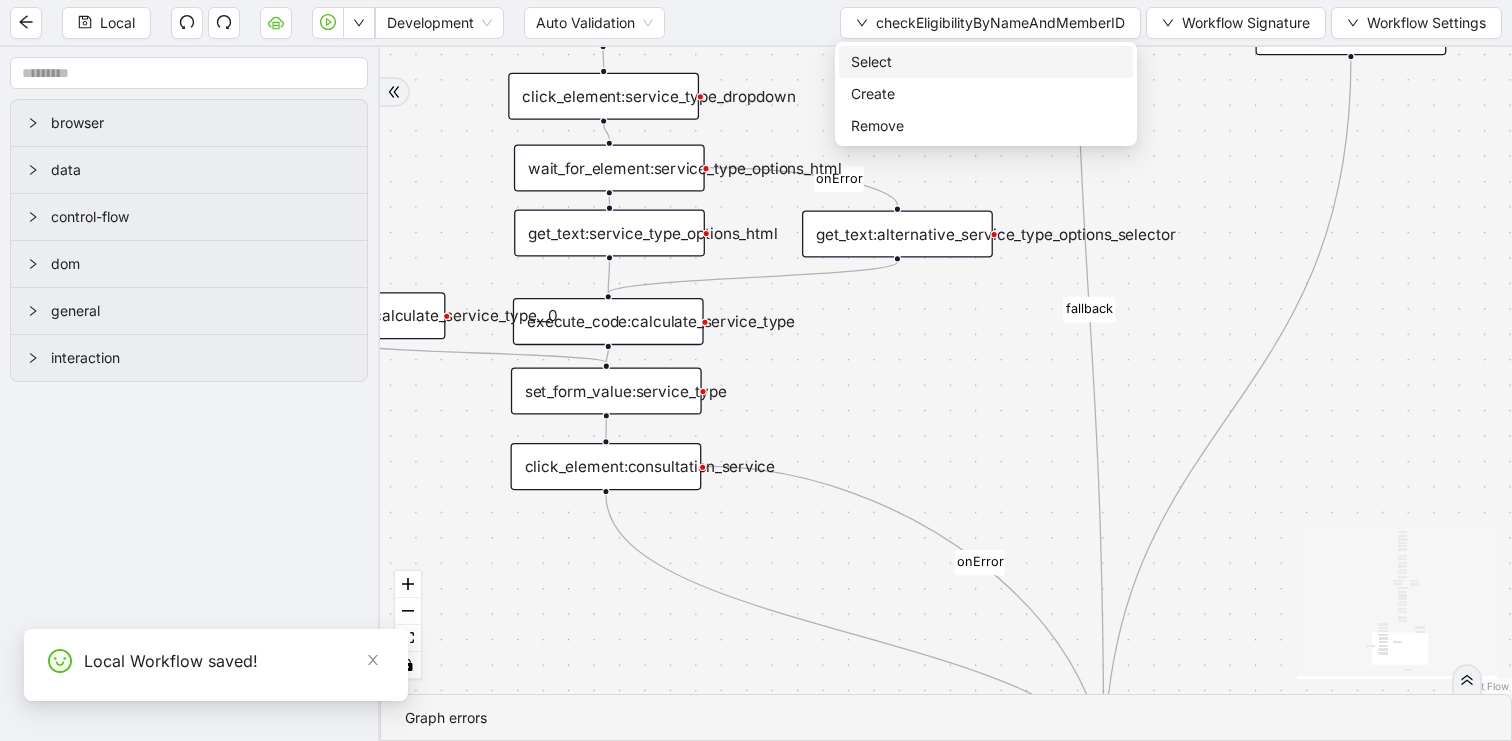 click on "Select" at bounding box center [986, 62] 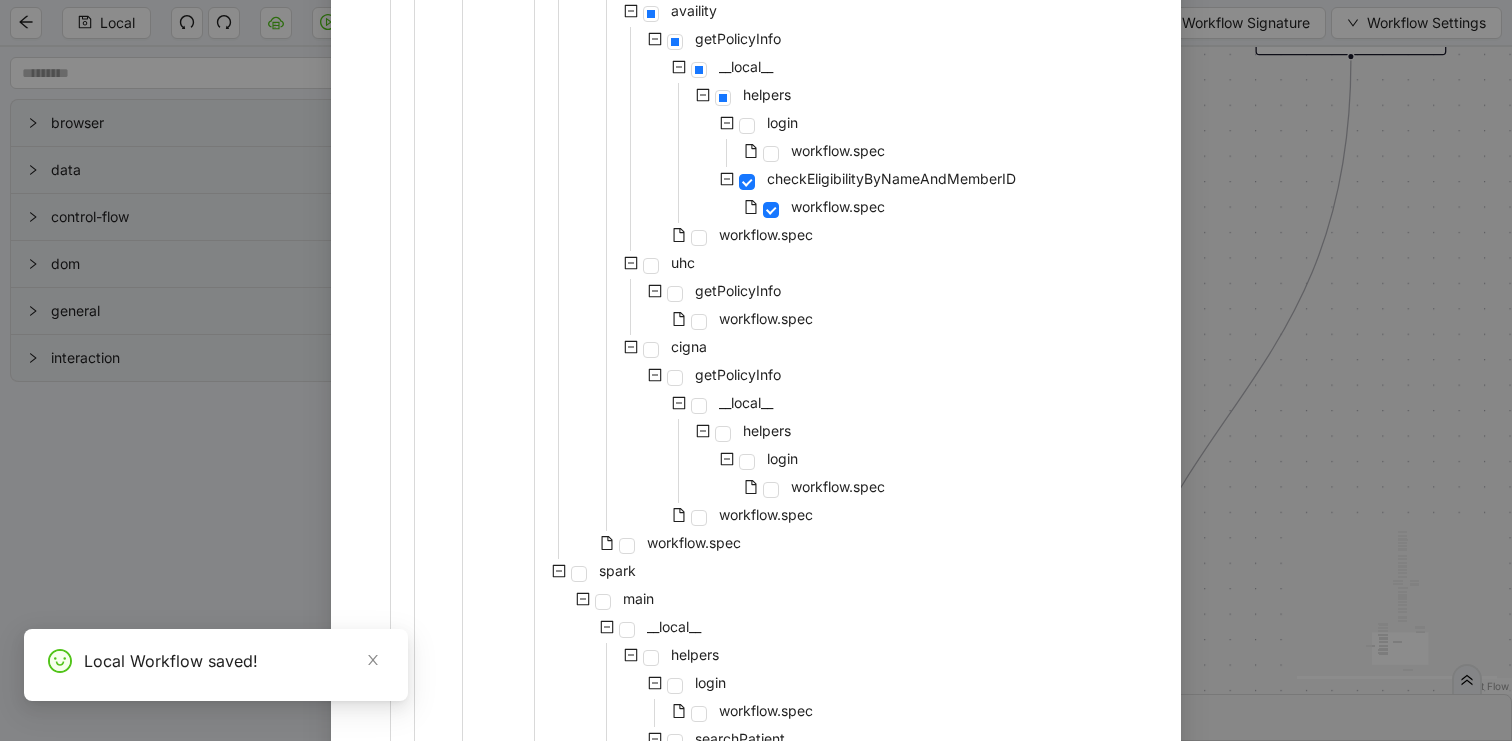 scroll, scrollTop: 1599, scrollLeft: 0, axis: vertical 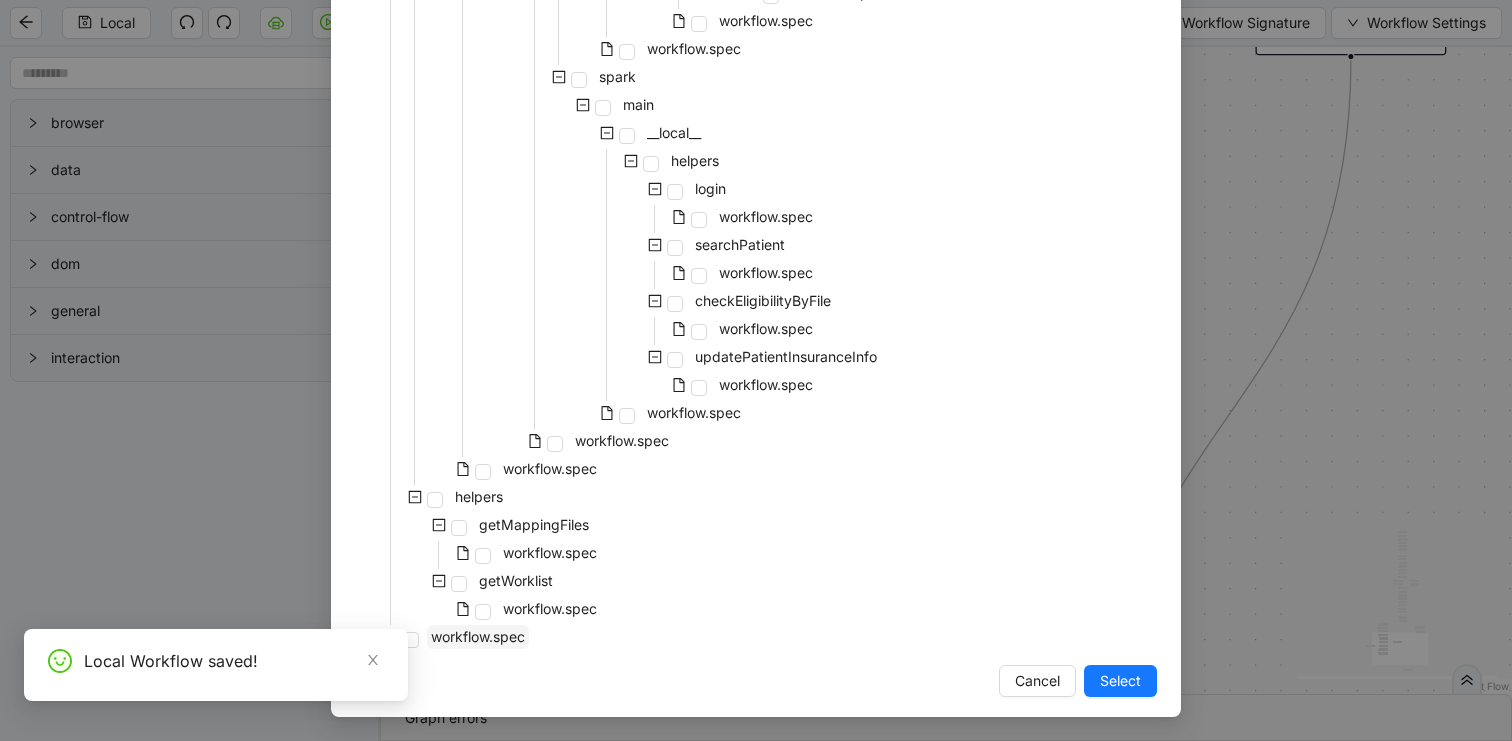 click on "workflow.spec" at bounding box center [478, 636] 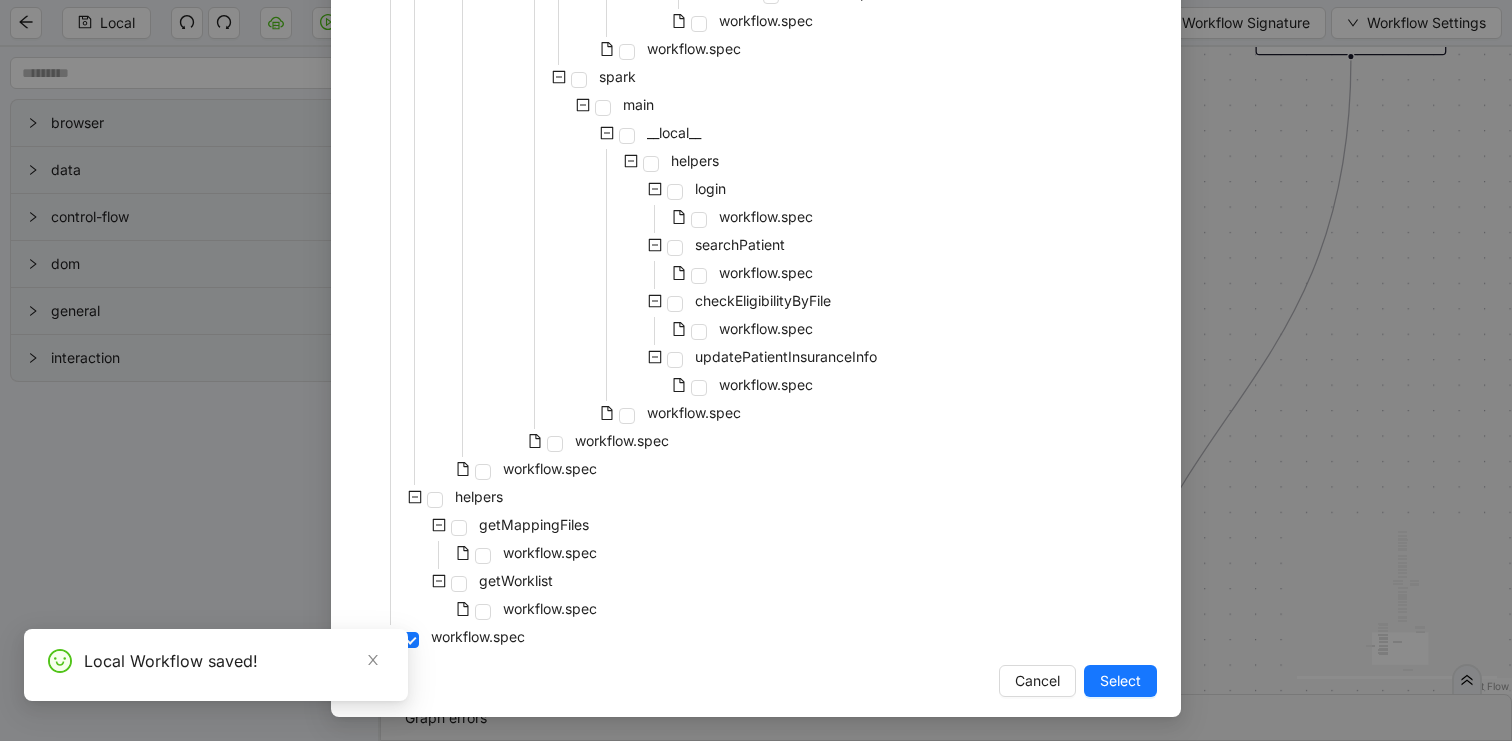 click on "workflow.spec" at bounding box center [514, 443] 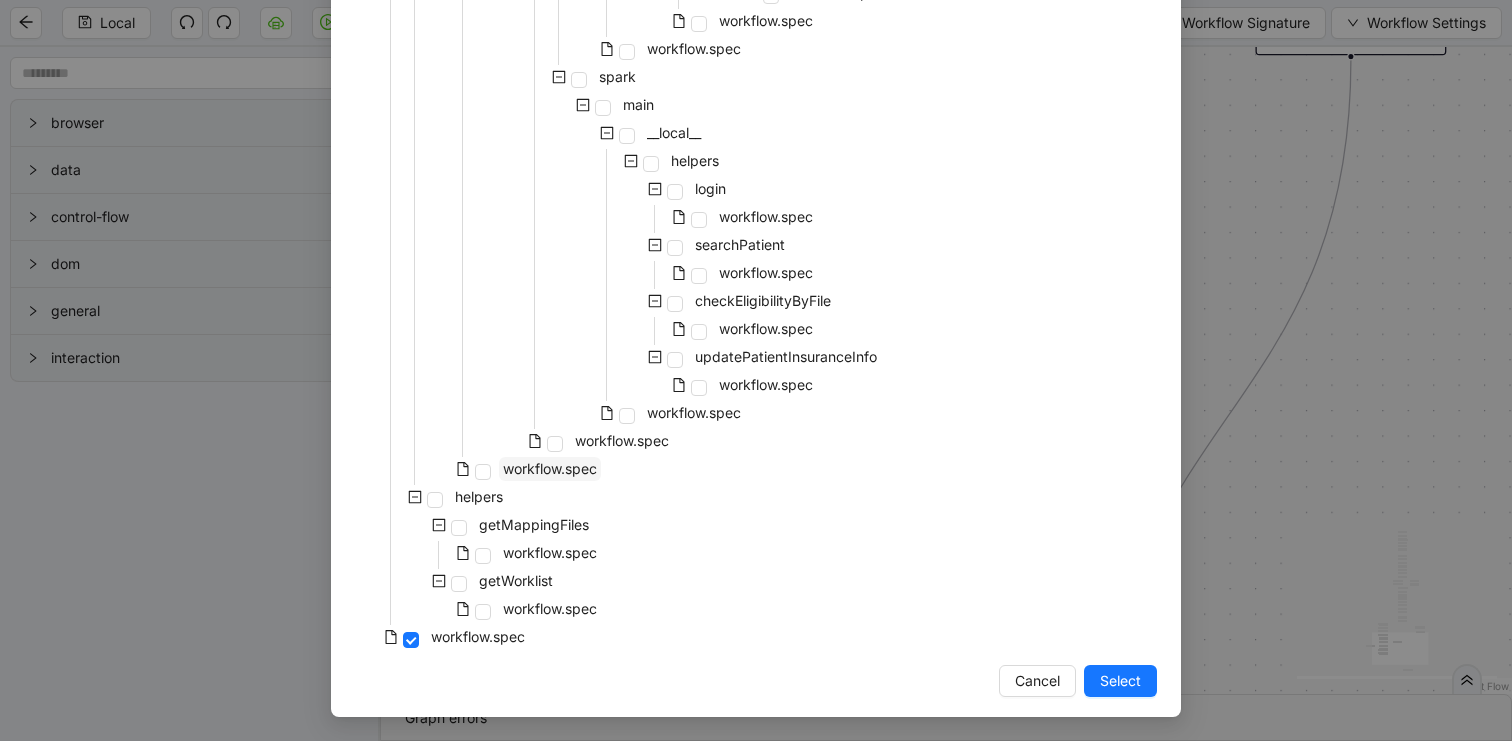 click on "workflow.spec" at bounding box center [550, 468] 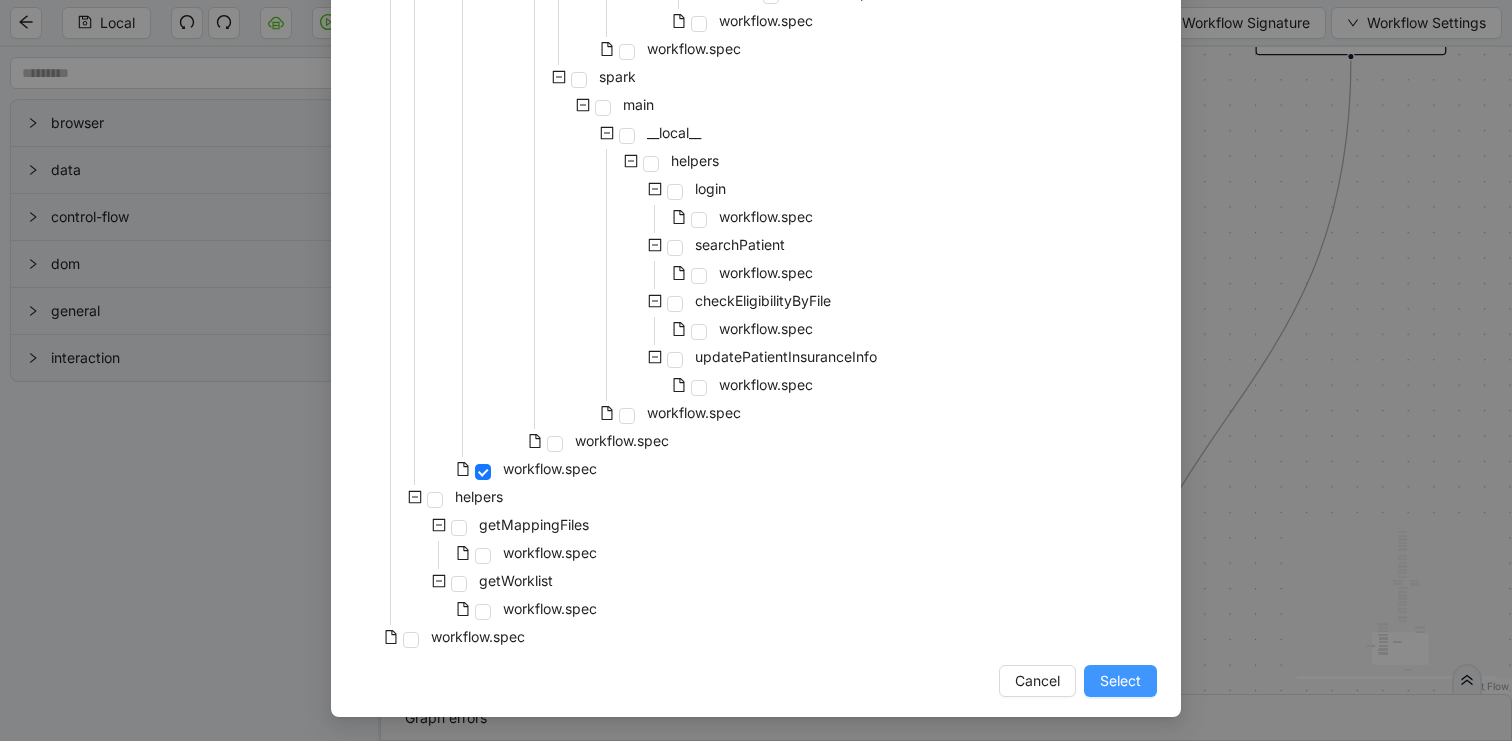 click on "Select" at bounding box center (1120, 681) 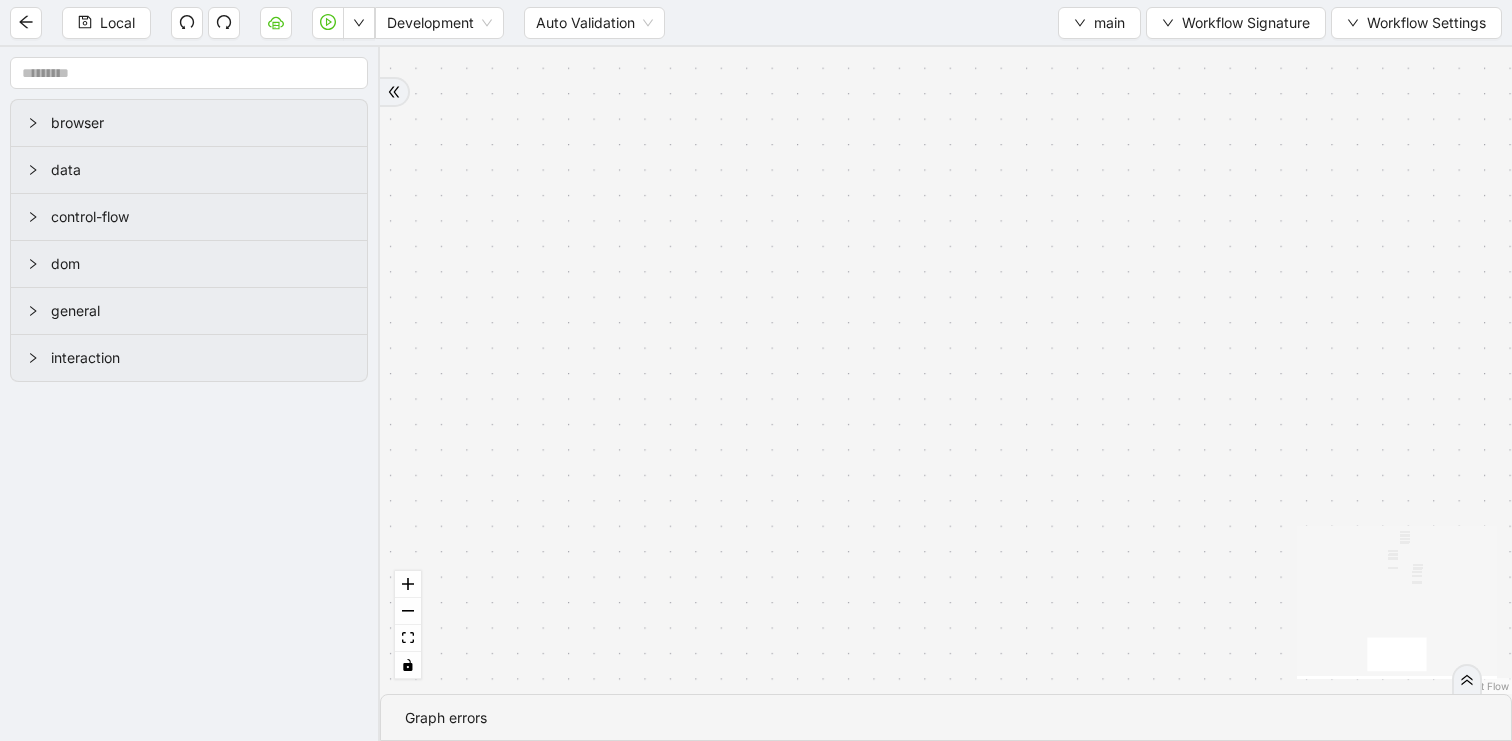 drag, startPoint x: 1109, startPoint y: 285, endPoint x: 1118, endPoint y: 676, distance: 391.10358 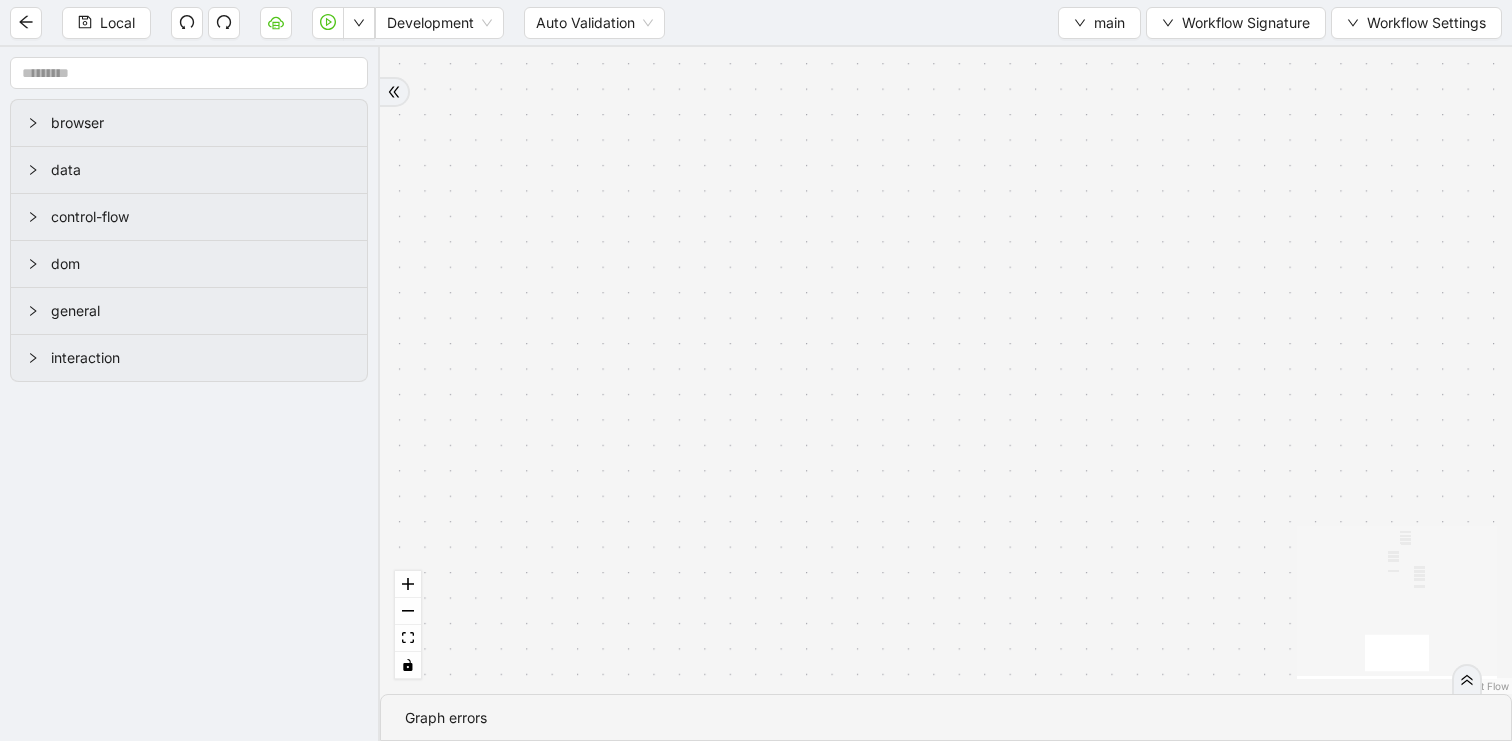 drag, startPoint x: 923, startPoint y: 368, endPoint x: 914, endPoint y: 777, distance: 409.099 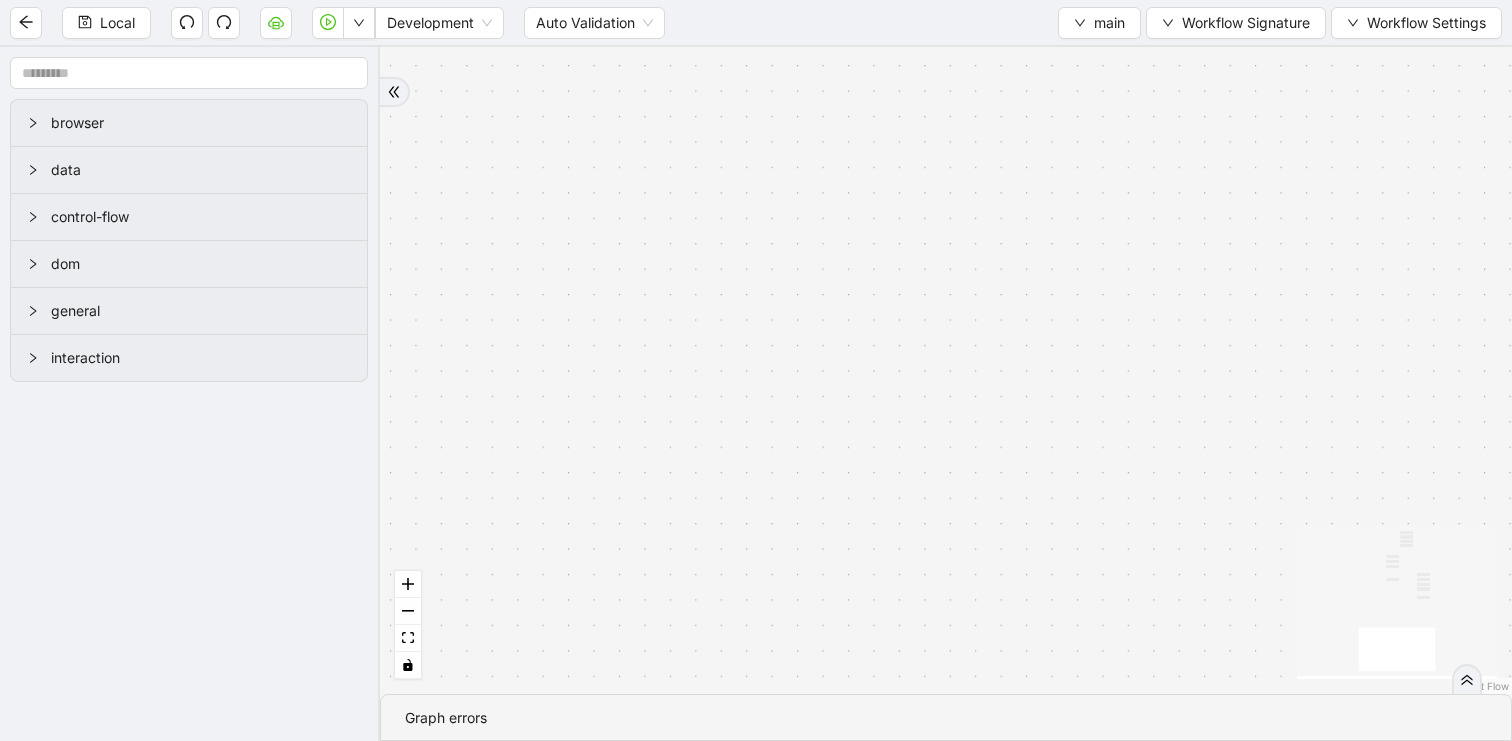 drag, startPoint x: 1026, startPoint y: 425, endPoint x: 817, endPoint y: 822, distance: 448.65353 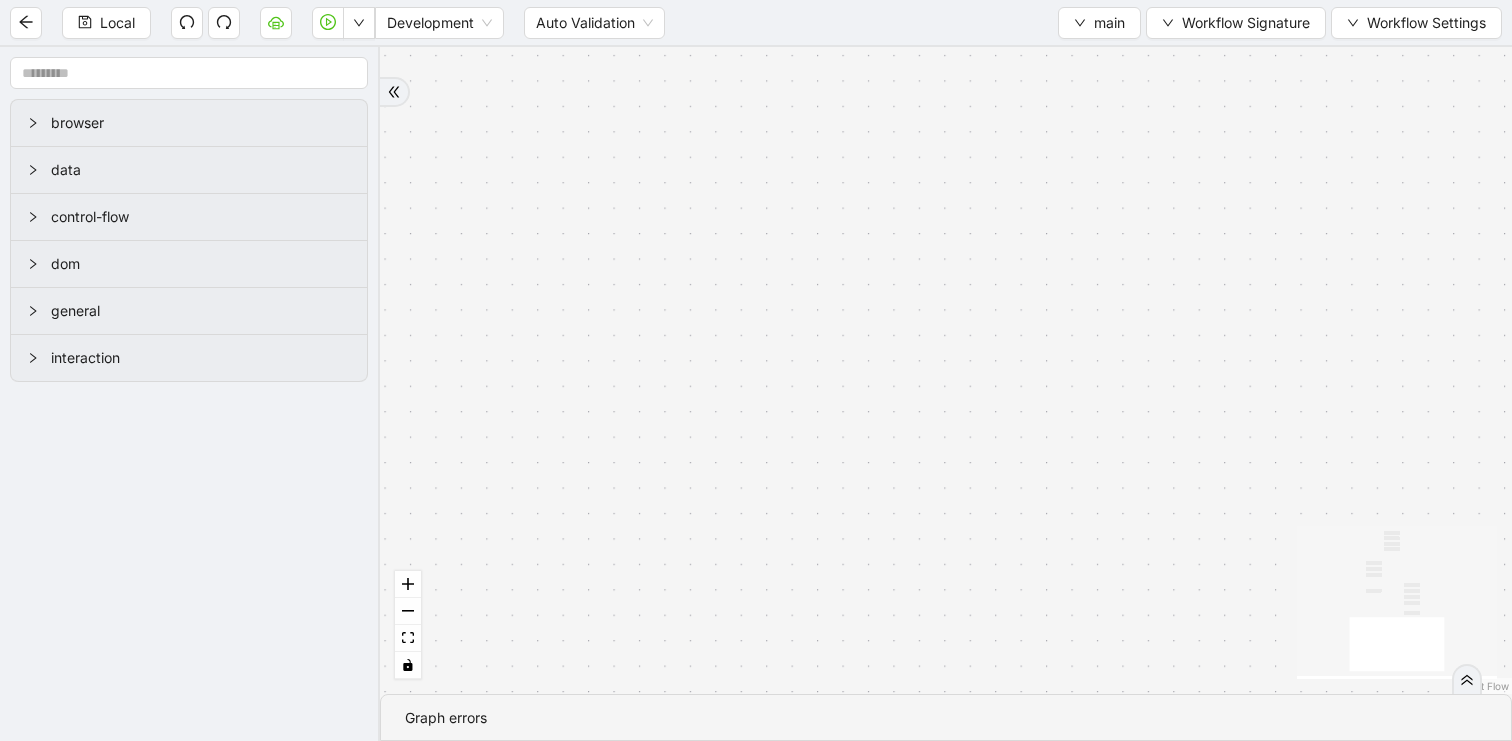 drag, startPoint x: 953, startPoint y: 418, endPoint x: 702, endPoint y: 822, distance: 475.62274 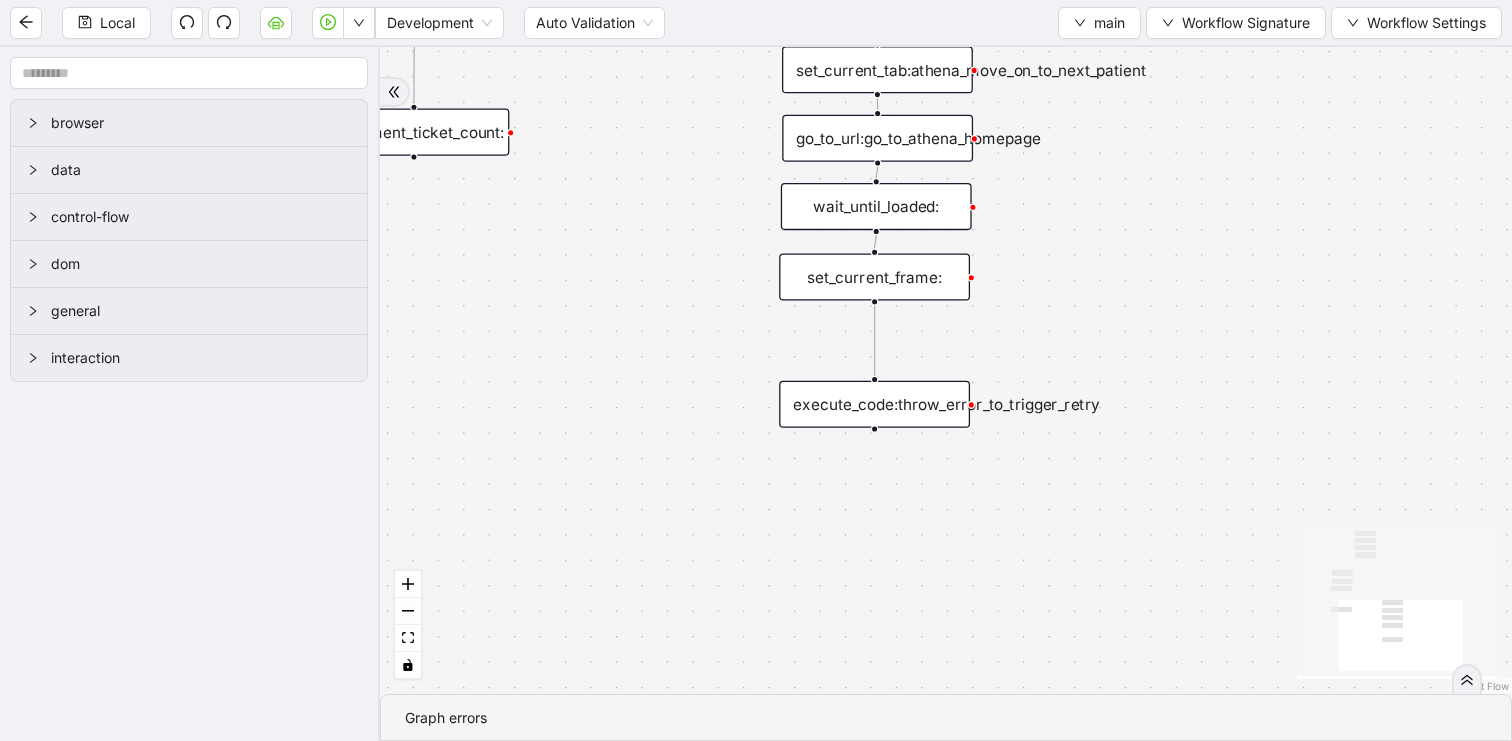 drag, startPoint x: 689, startPoint y: 296, endPoint x: 689, endPoint y: 790, distance: 494 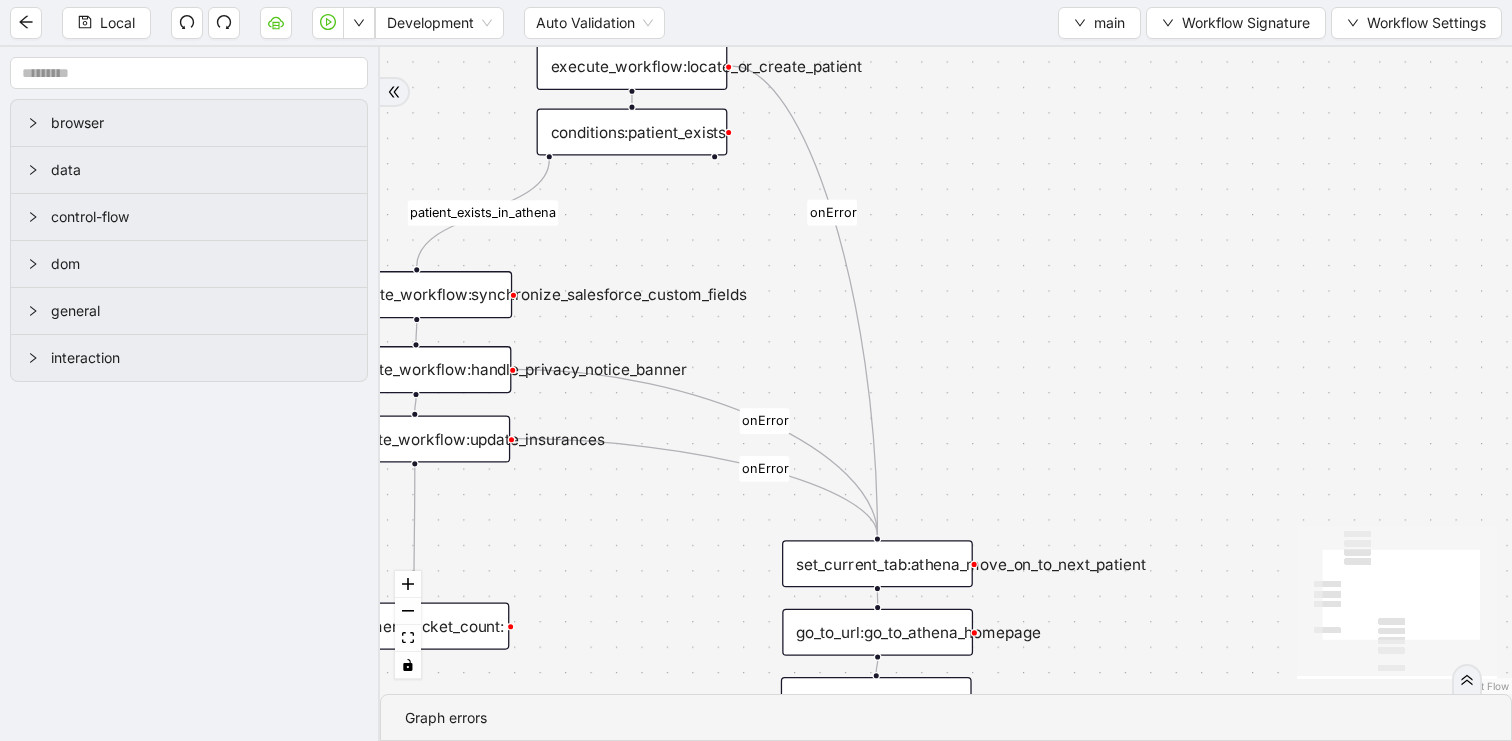 drag, startPoint x: 939, startPoint y: 227, endPoint x: 1037, endPoint y: 487, distance: 277.85608 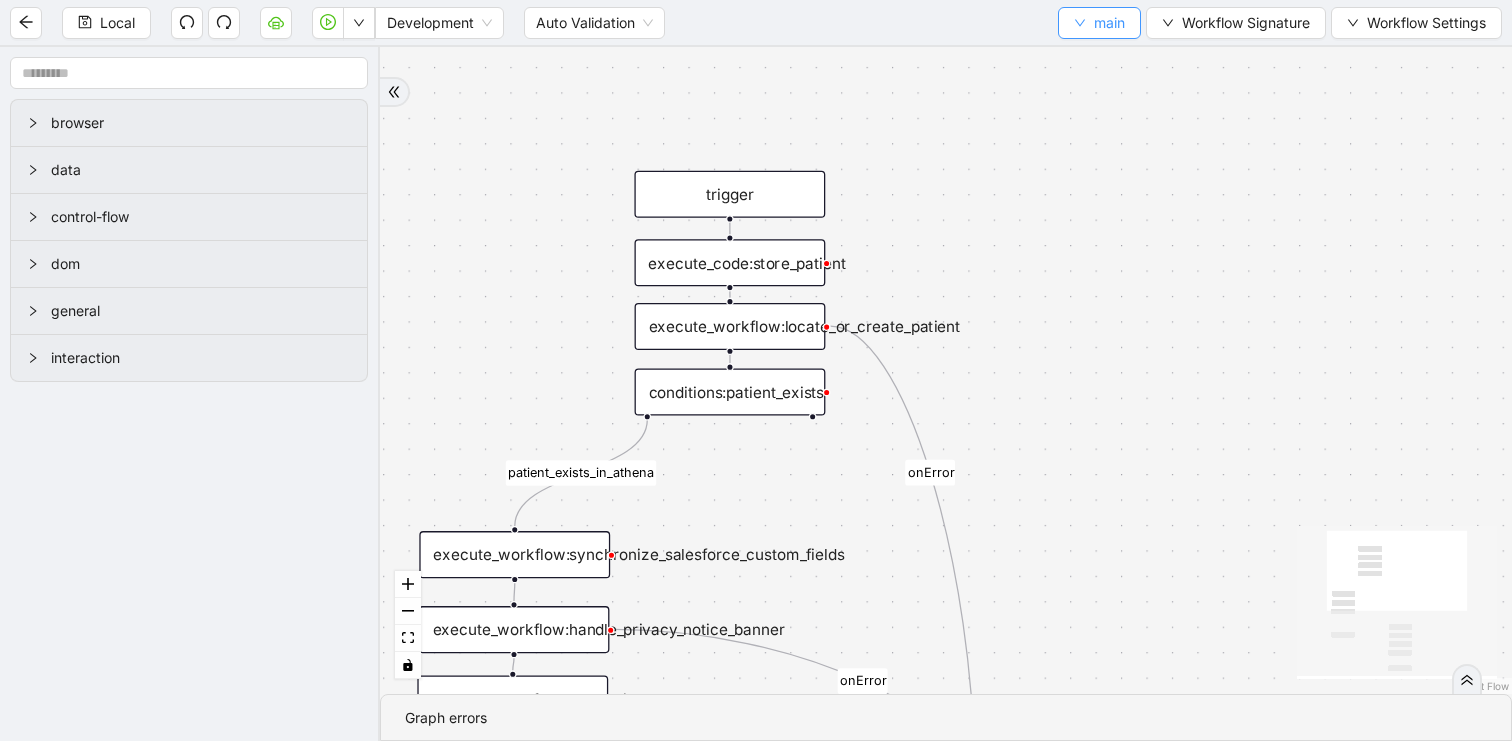 click on "main" at bounding box center [1109, 23] 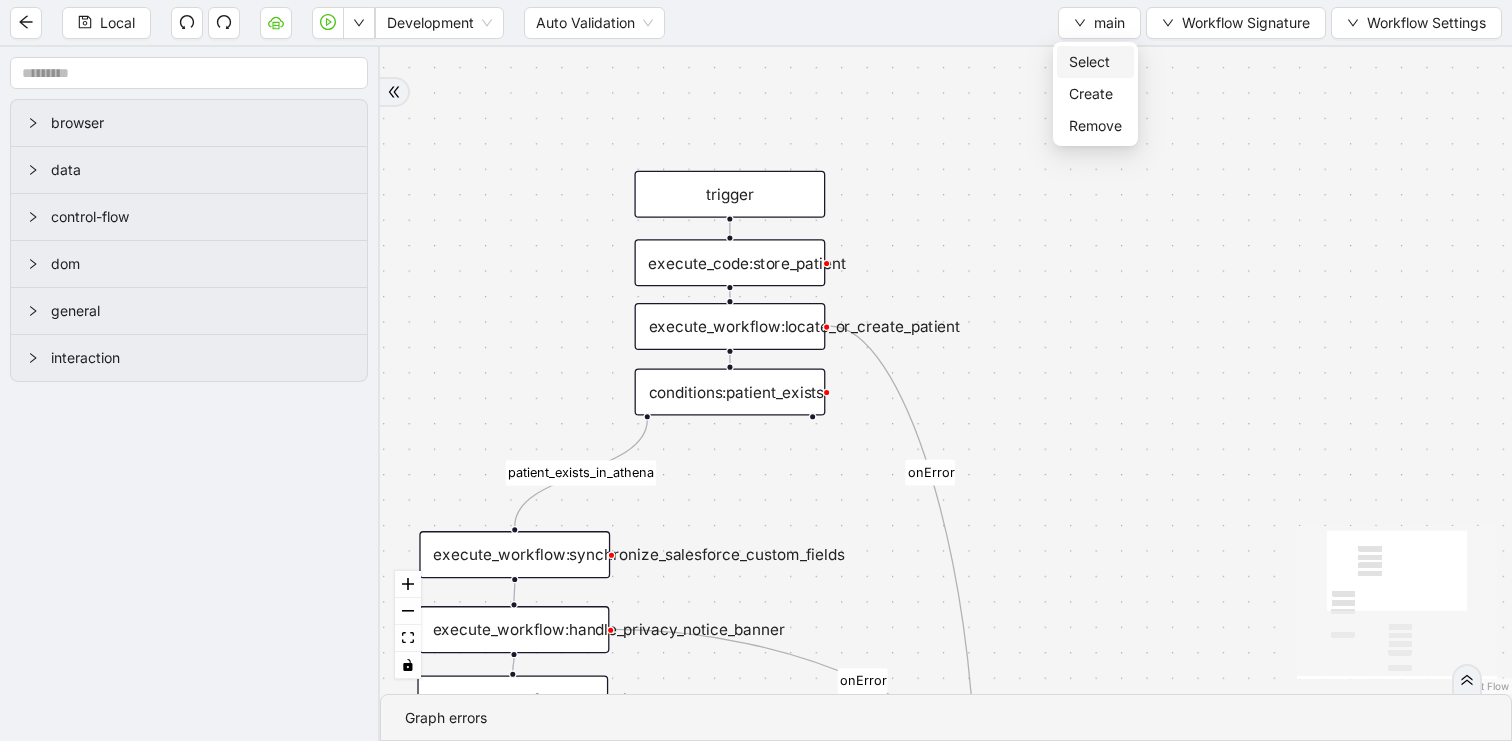 click on "Select" at bounding box center [1095, 62] 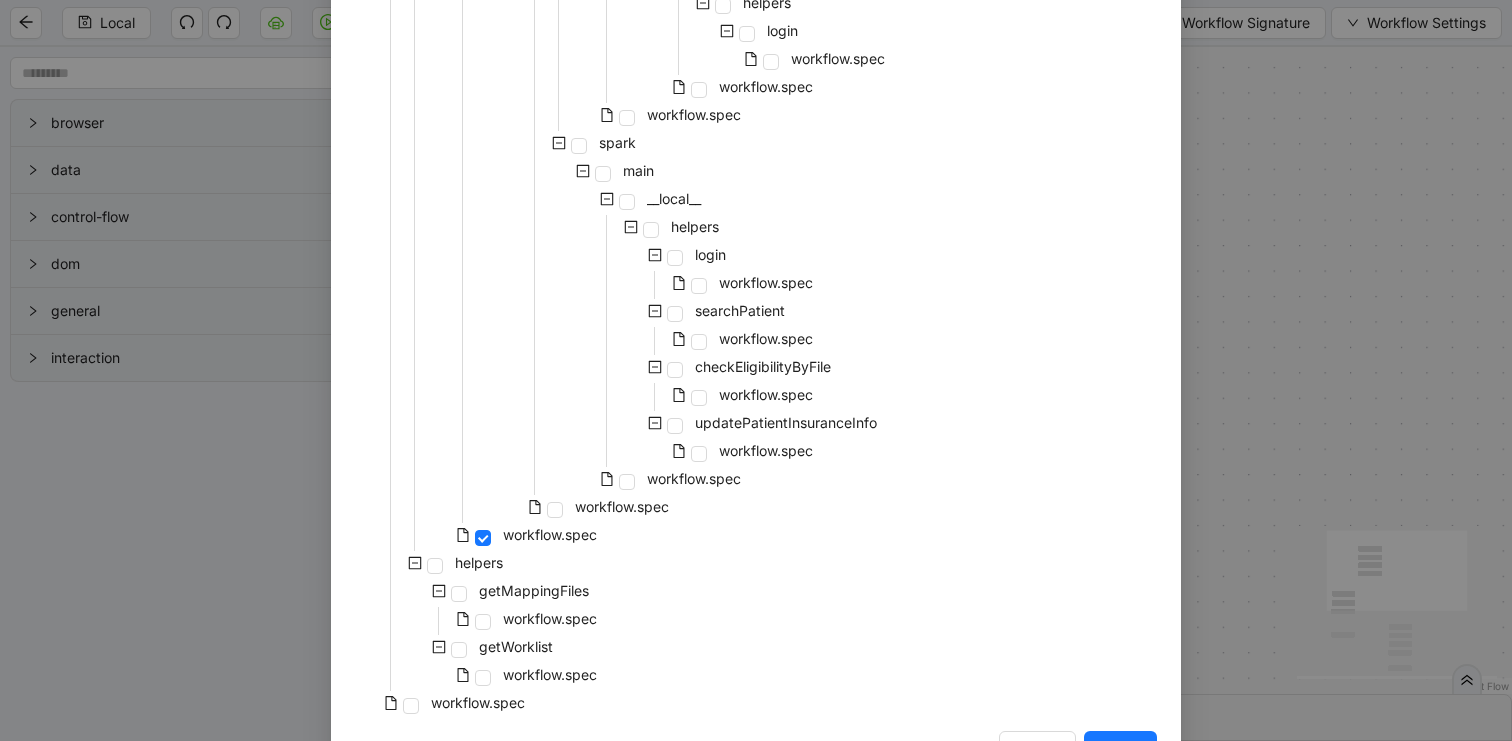 scroll, scrollTop: 1599, scrollLeft: 0, axis: vertical 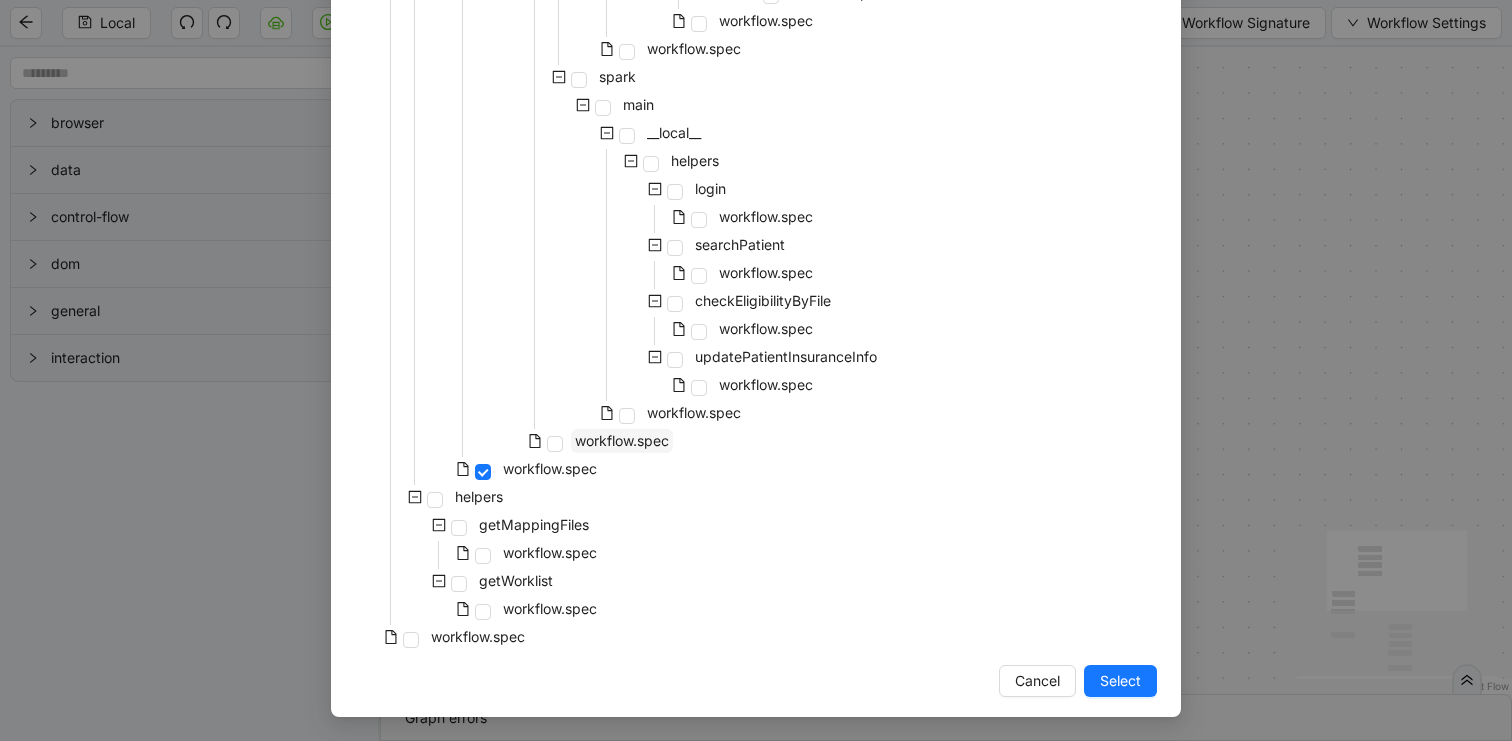 click on "workflow.spec" at bounding box center [622, 441] 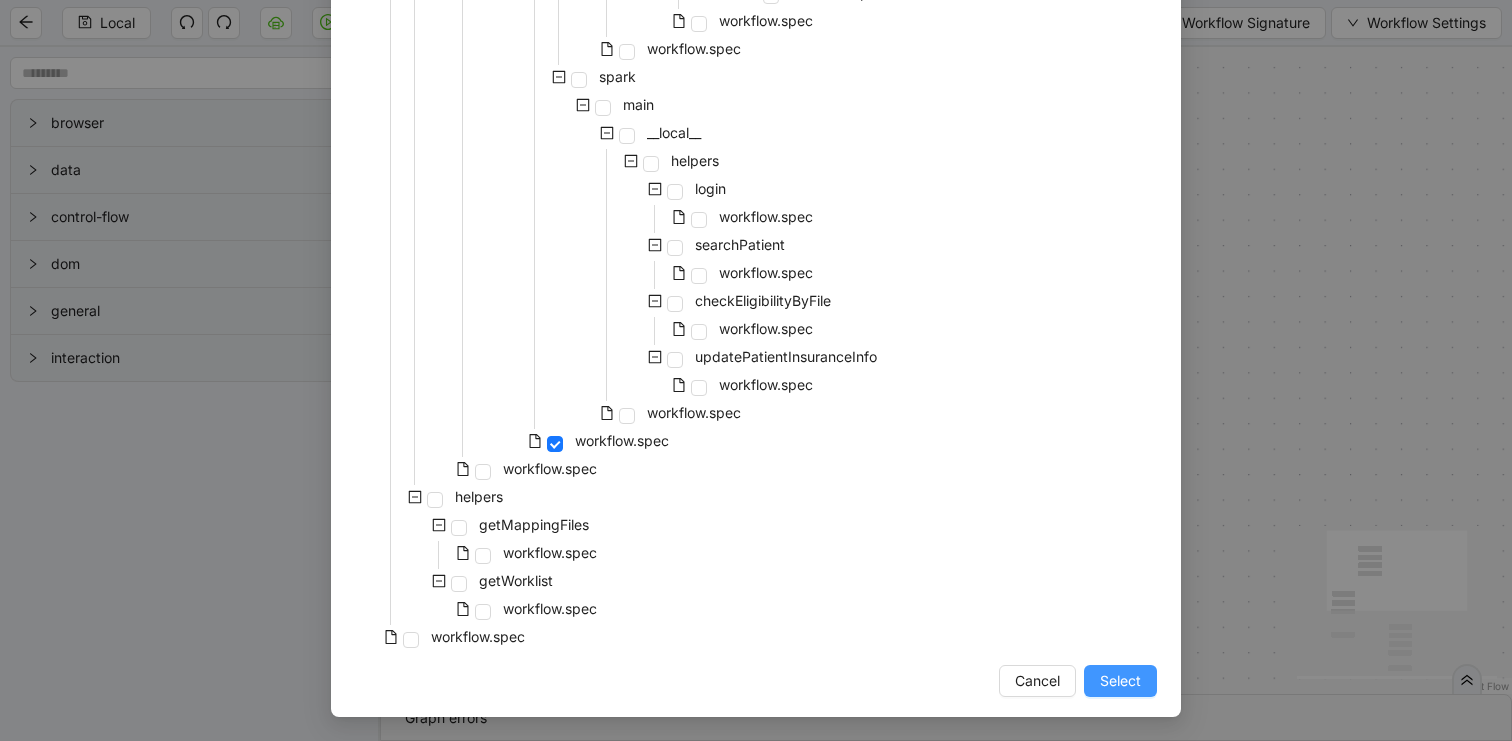 click on "Select" at bounding box center (1120, 681) 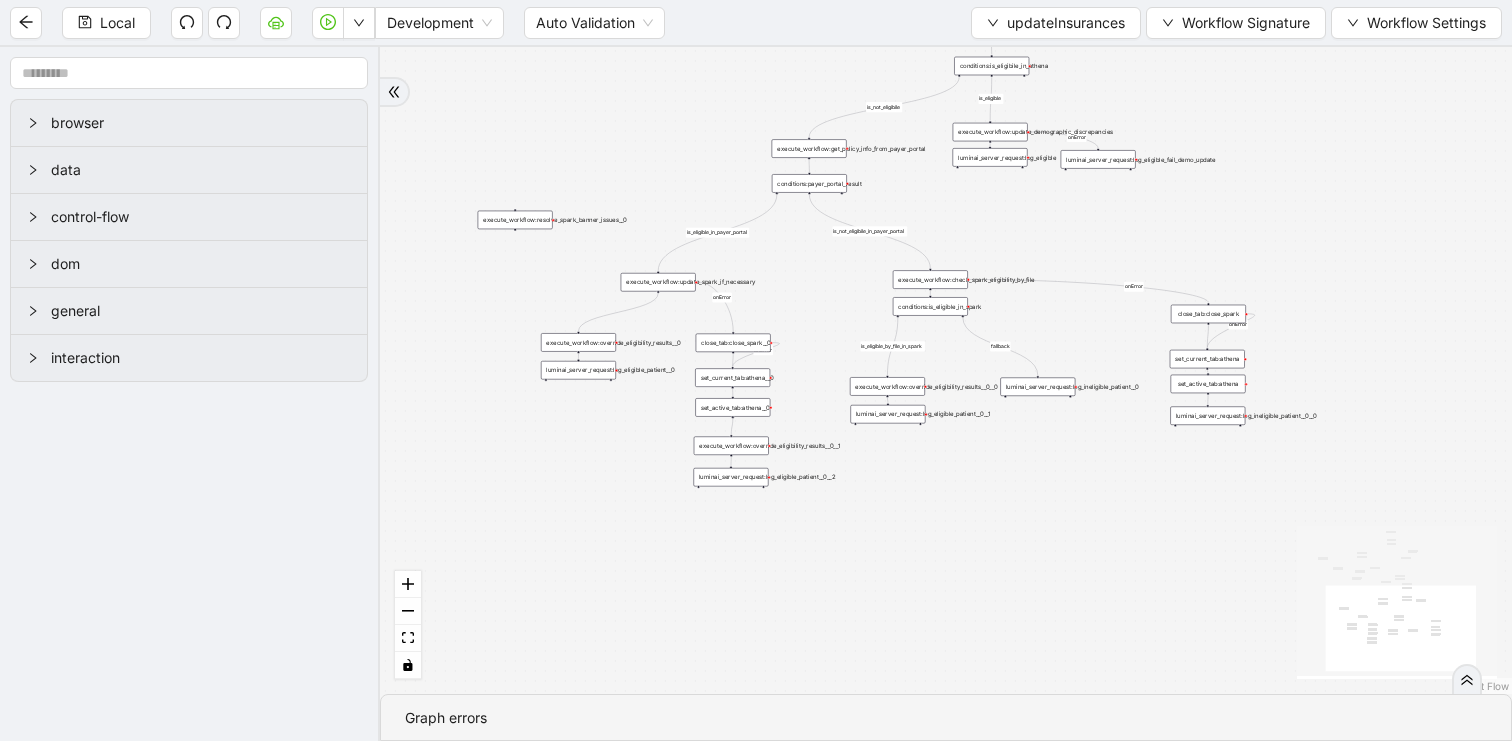 drag, startPoint x: 1250, startPoint y: 144, endPoint x: 1159, endPoint y: 443, distance: 312.5412 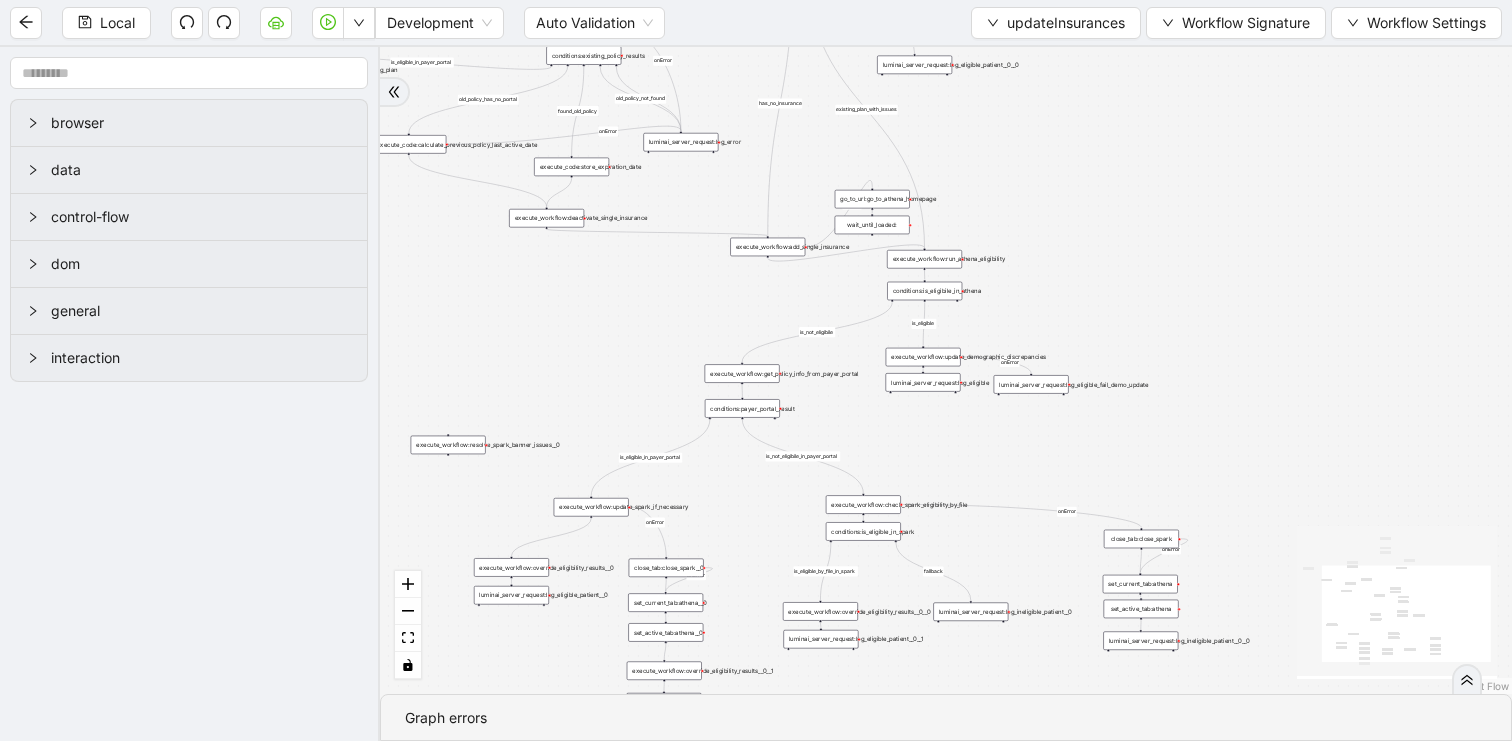 drag, startPoint x: 1252, startPoint y: 208, endPoint x: 1257, endPoint y: 534, distance: 326.03833 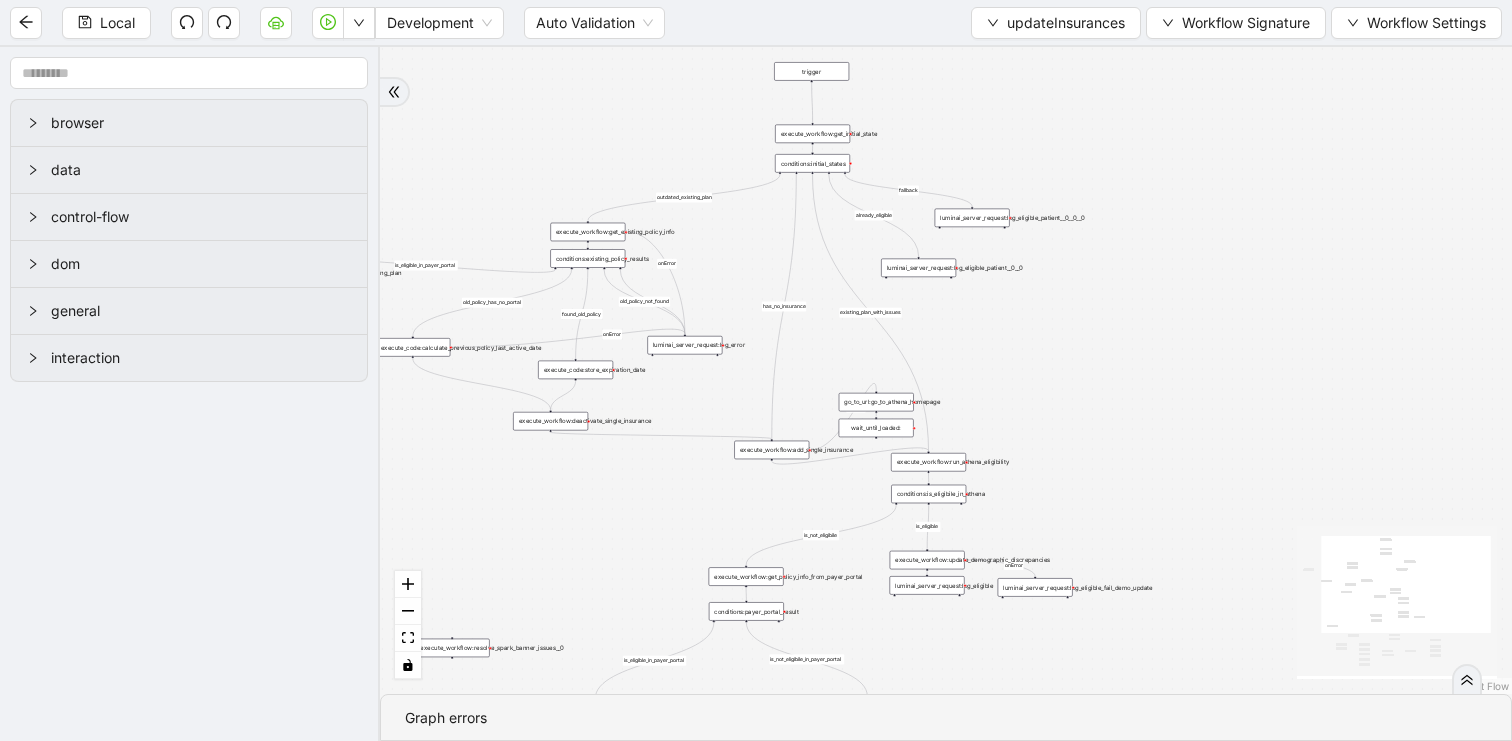 drag, startPoint x: 1116, startPoint y: 538, endPoint x: 1116, endPoint y: 315, distance: 223 